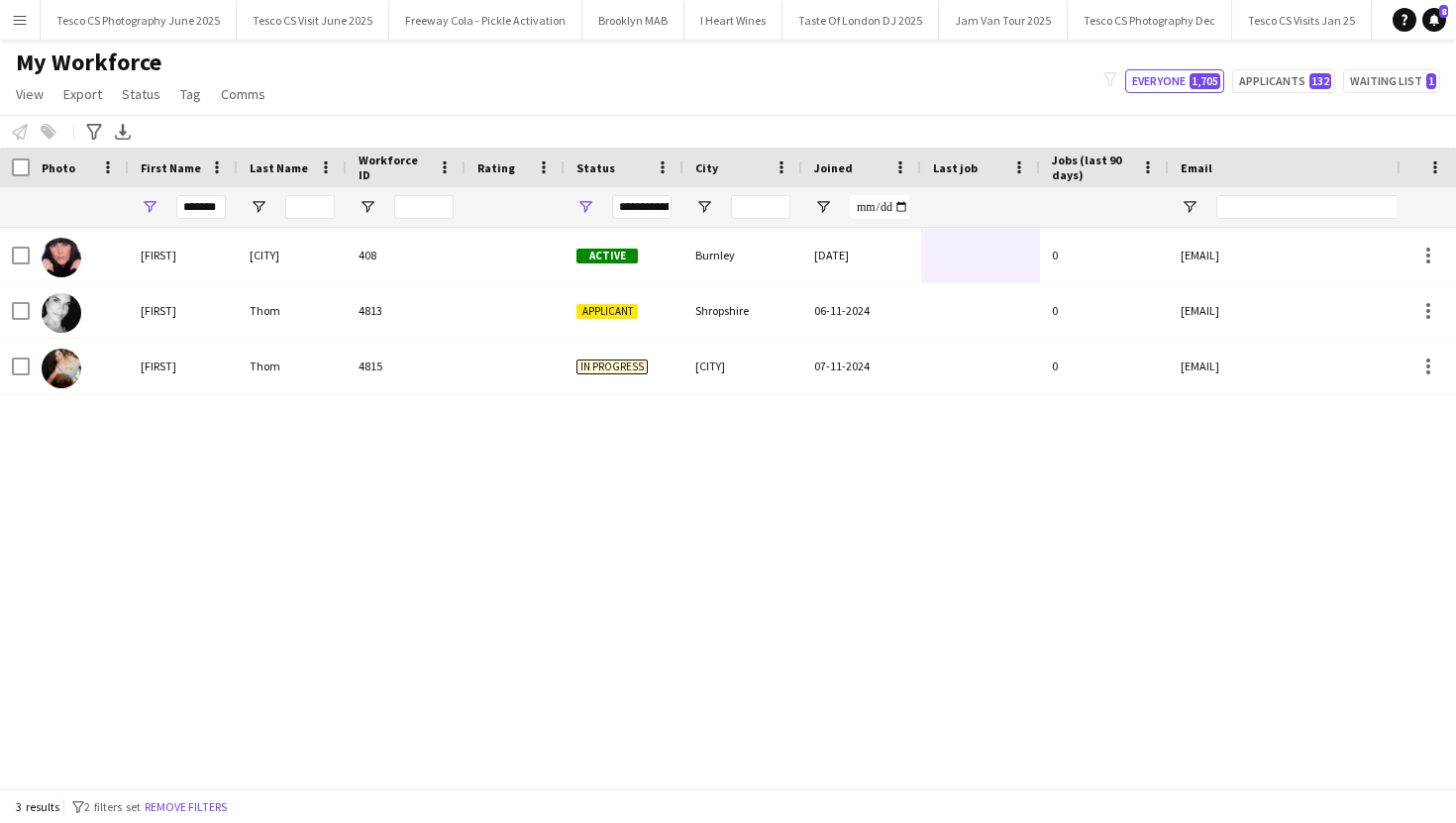 scroll, scrollTop: 0, scrollLeft: 0, axis: both 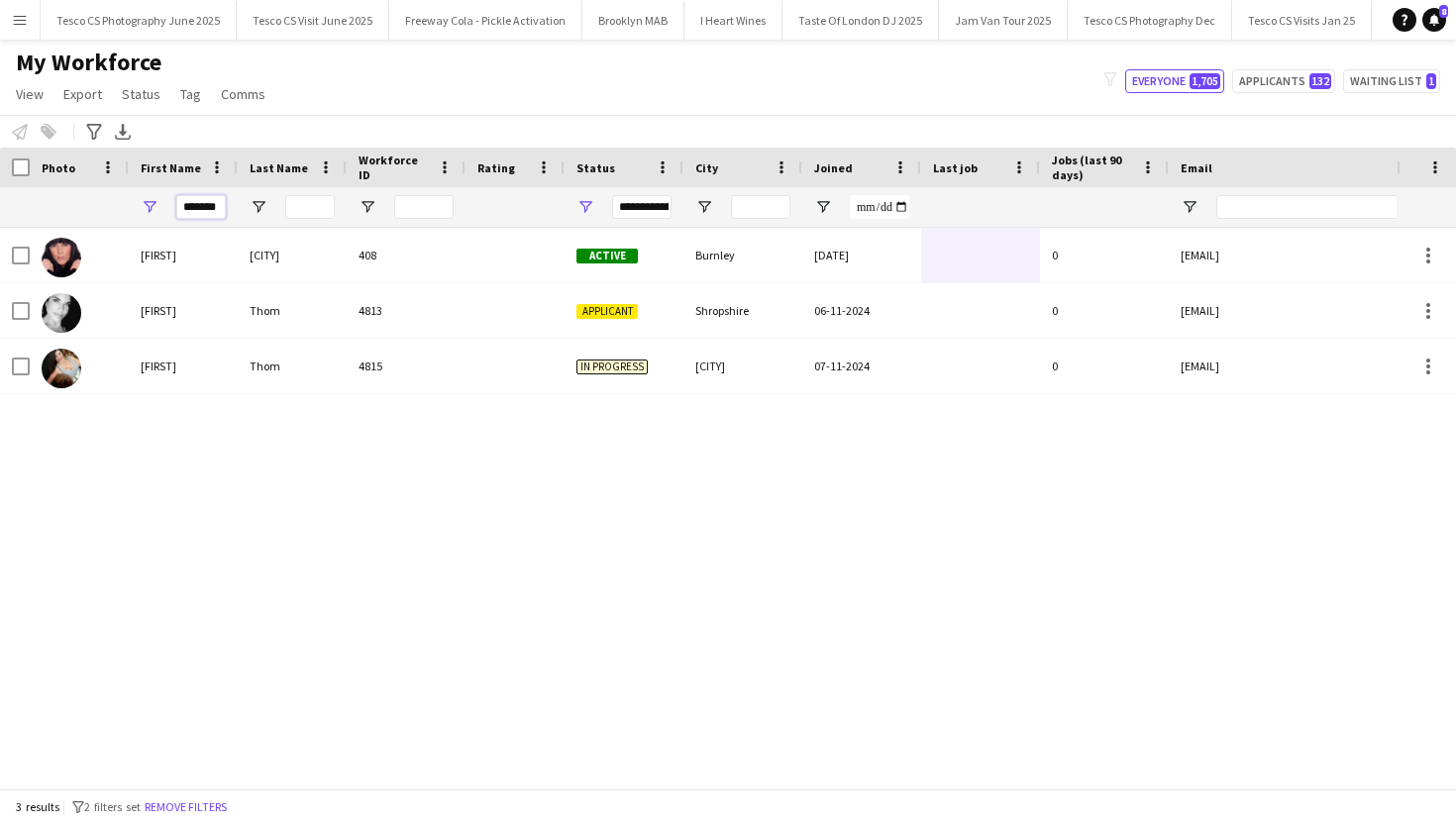 drag, startPoint x: 222, startPoint y: 210, endPoint x: 170, endPoint y: 210, distance: 52 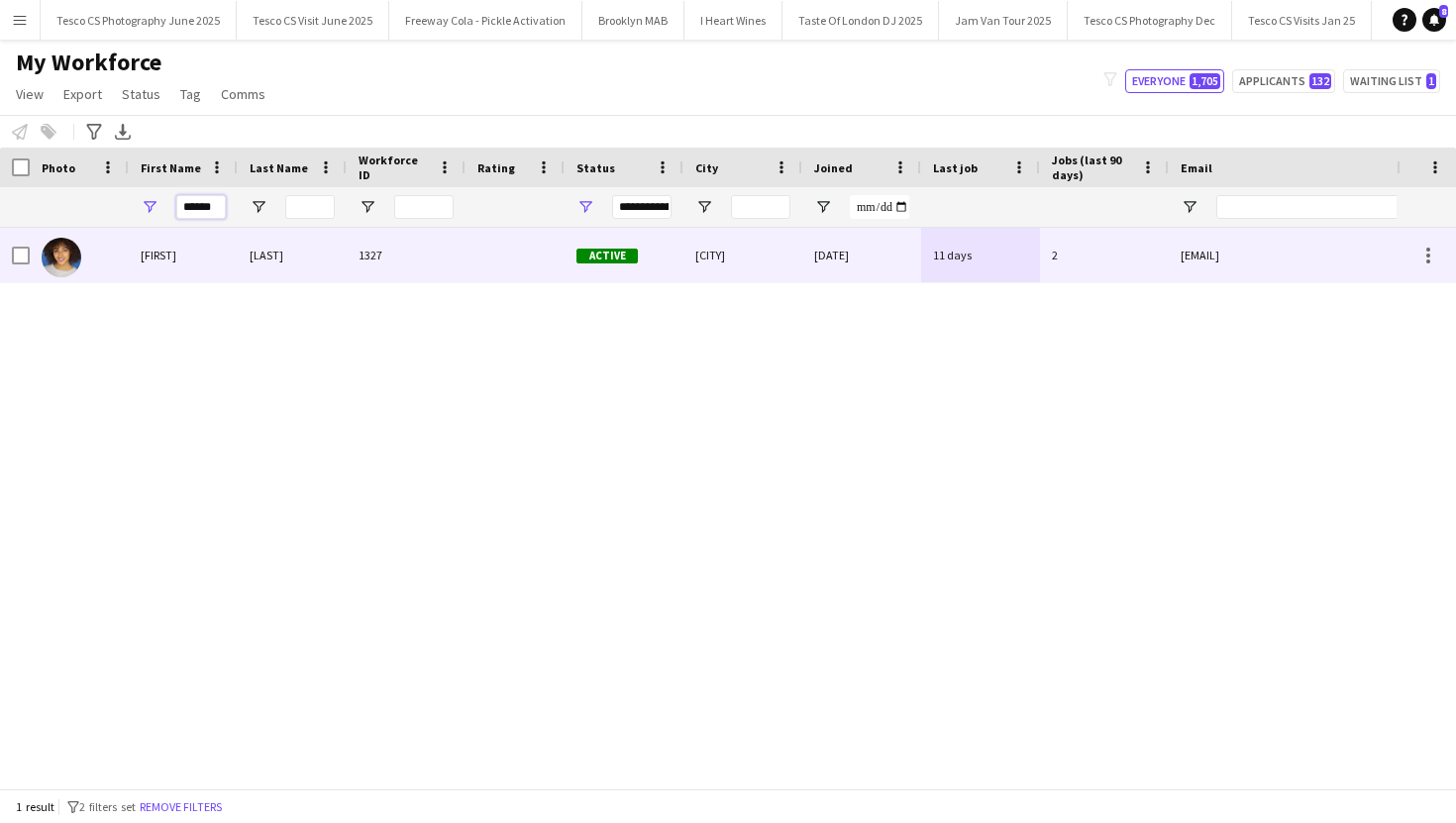 type on "******" 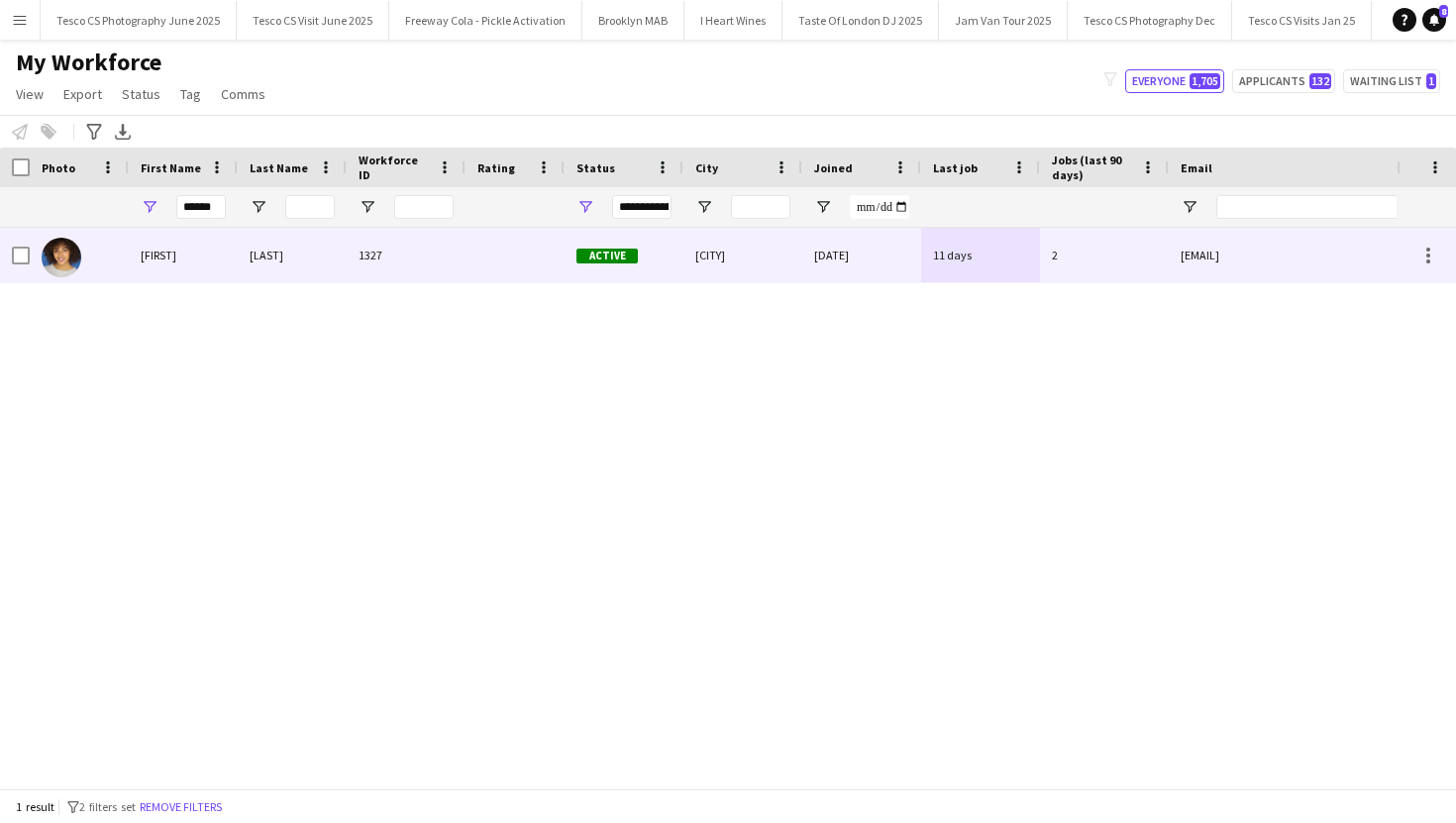 click on "Smales" at bounding box center (292, 255) 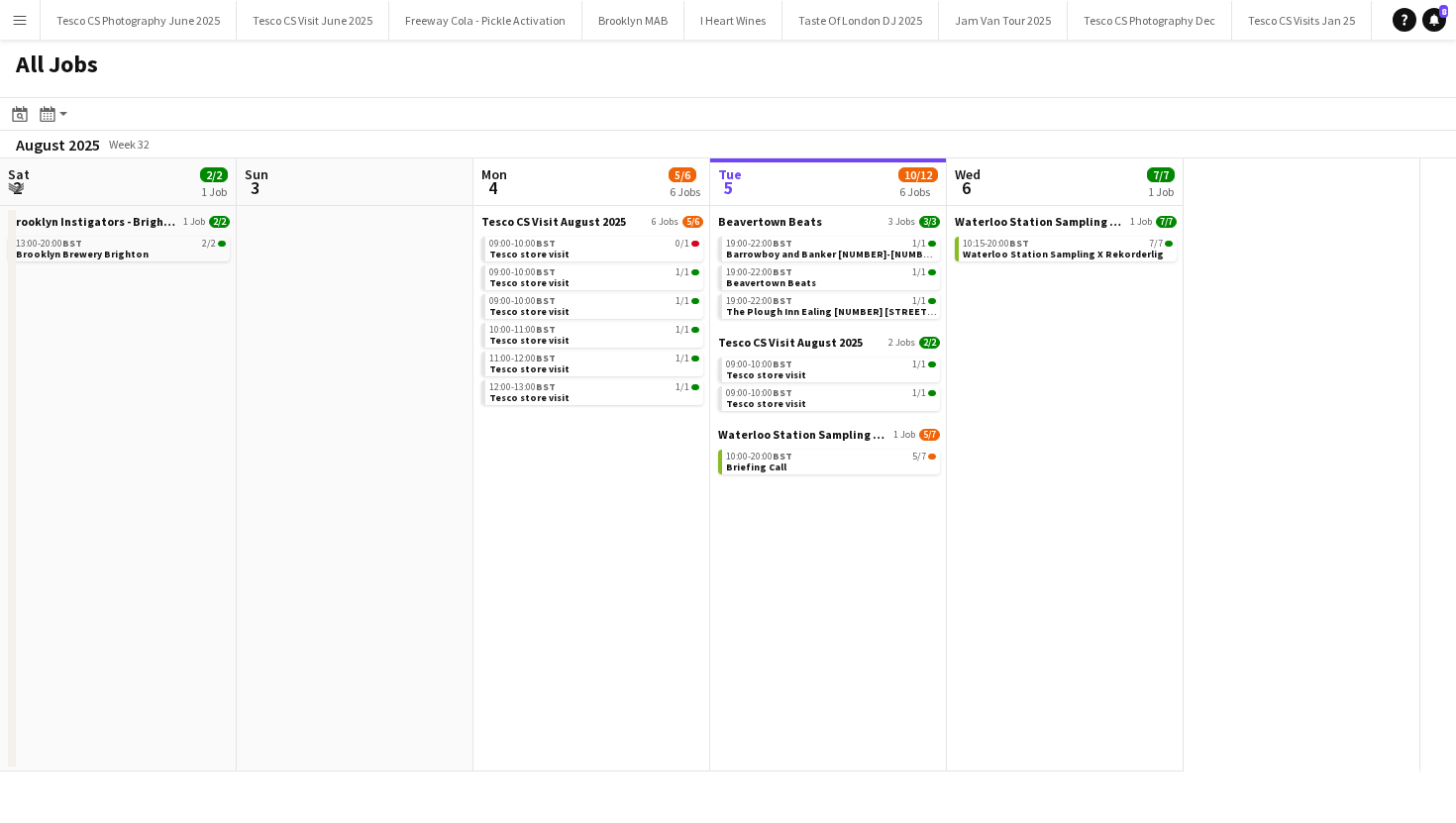 scroll, scrollTop: 0, scrollLeft: 0, axis: both 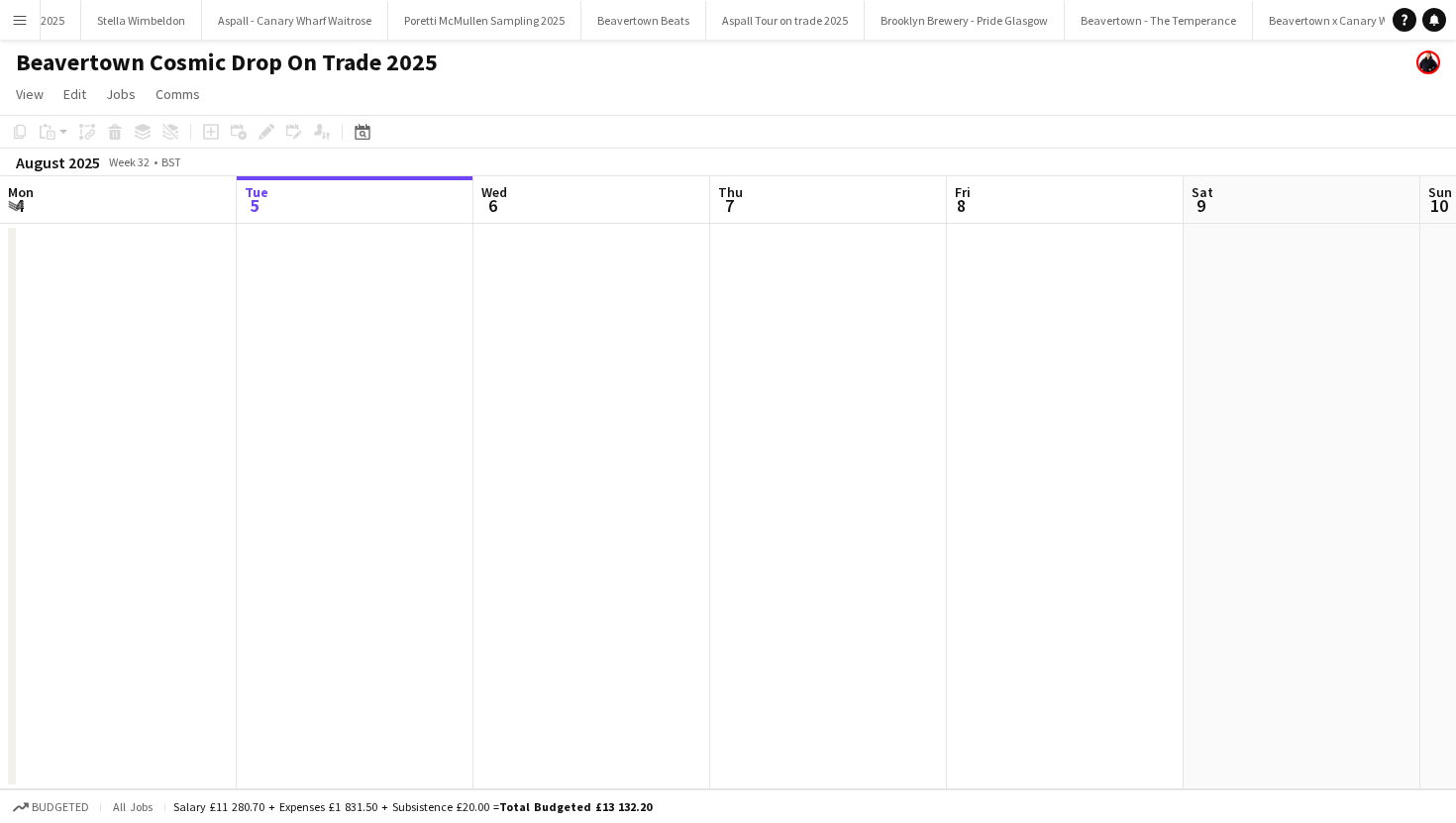 click on "Menu" at bounding box center [20, 20] 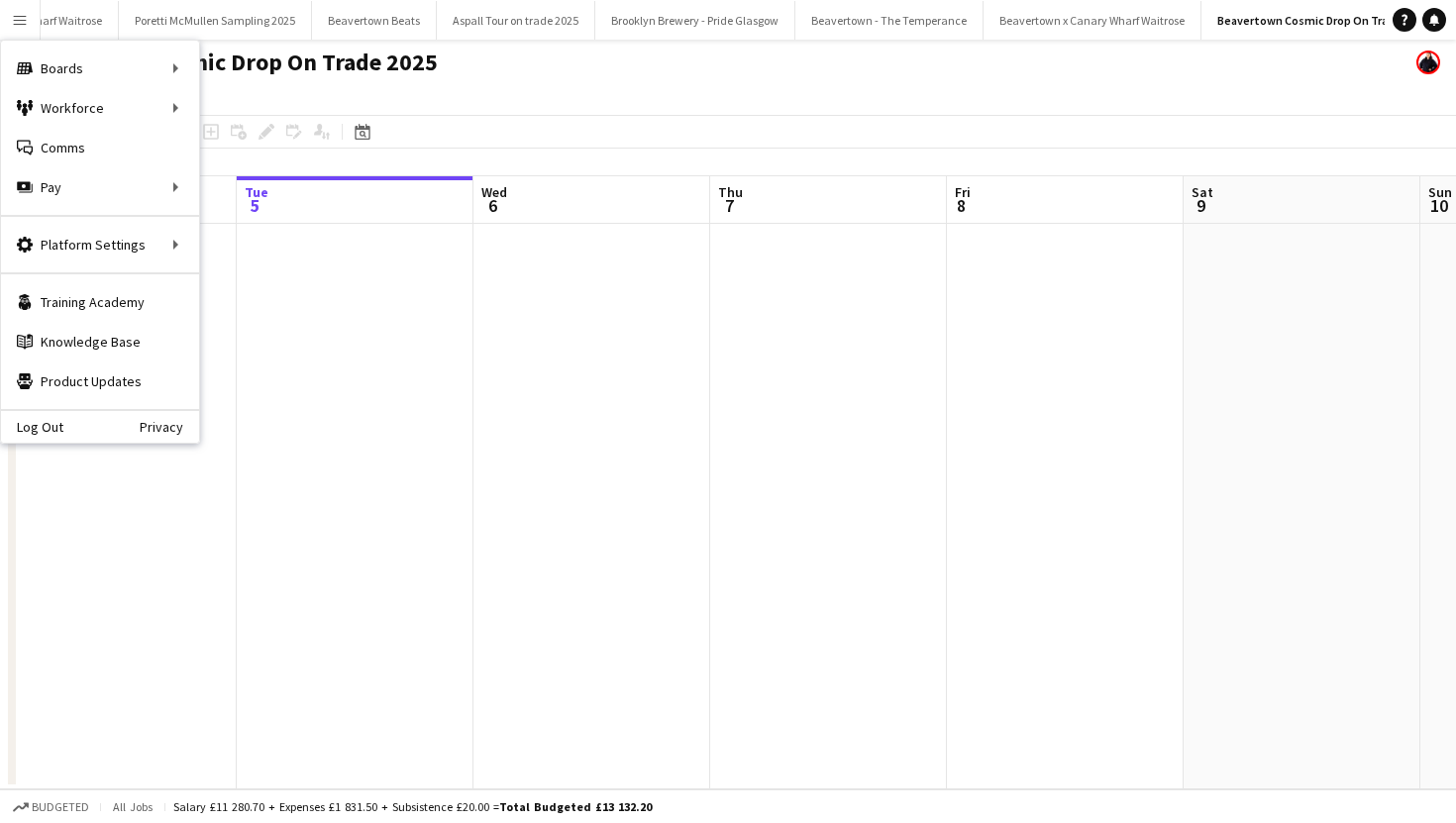 scroll, scrollTop: 0, scrollLeft: 2977, axis: horizontal 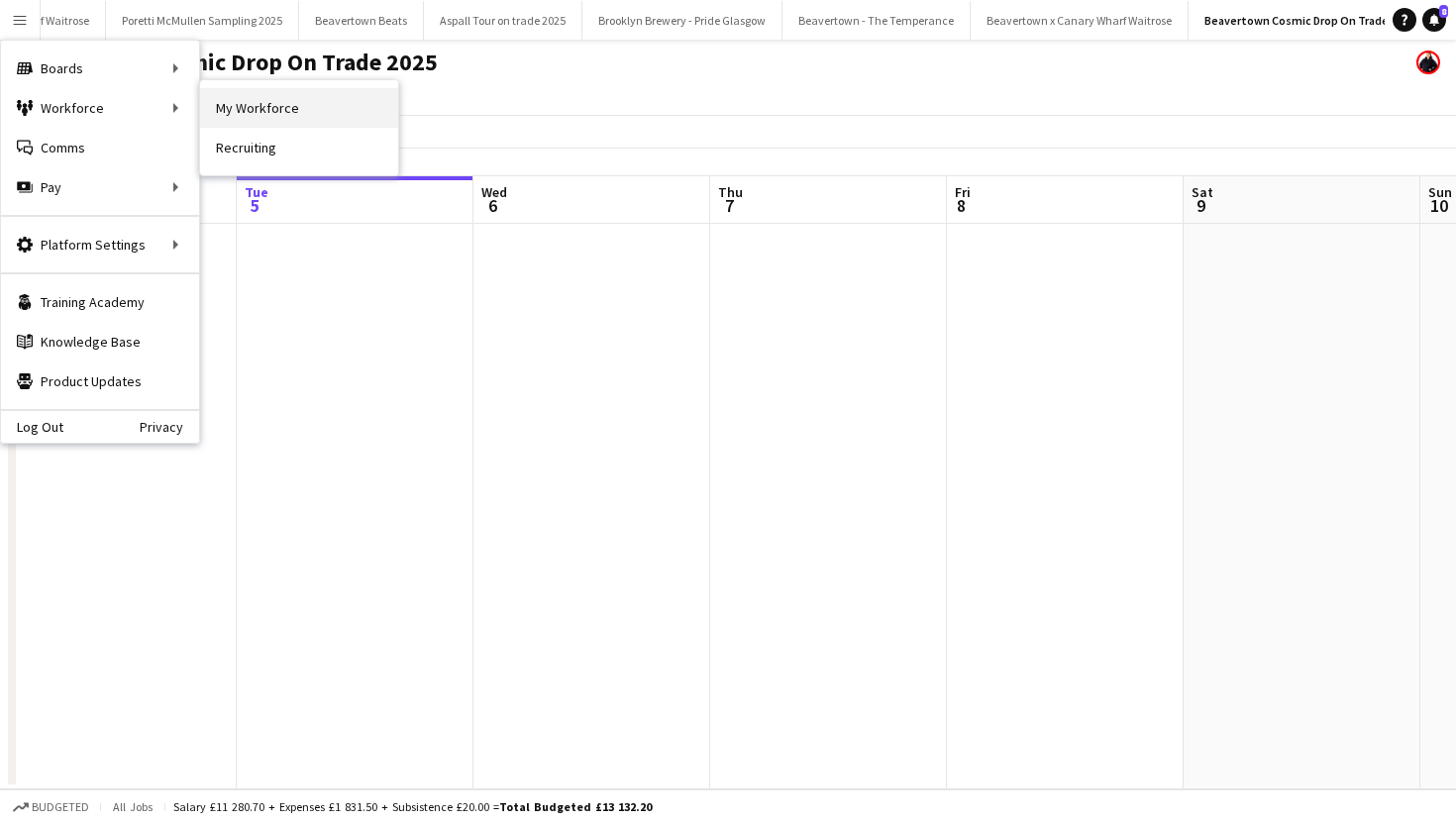 click on "My Workforce" at bounding box center [299, 108] 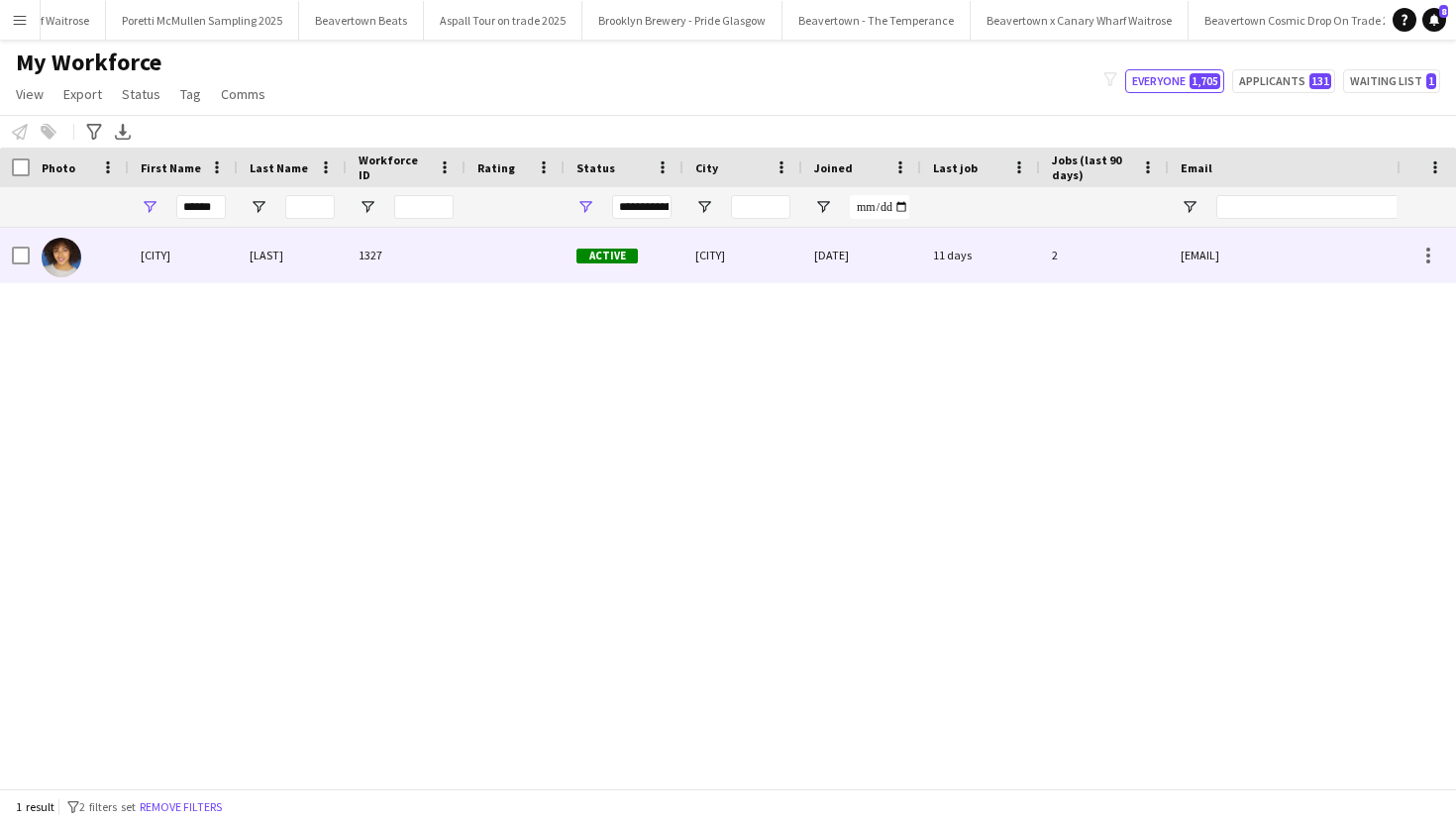 click on "[LAST]" at bounding box center (292, 255) 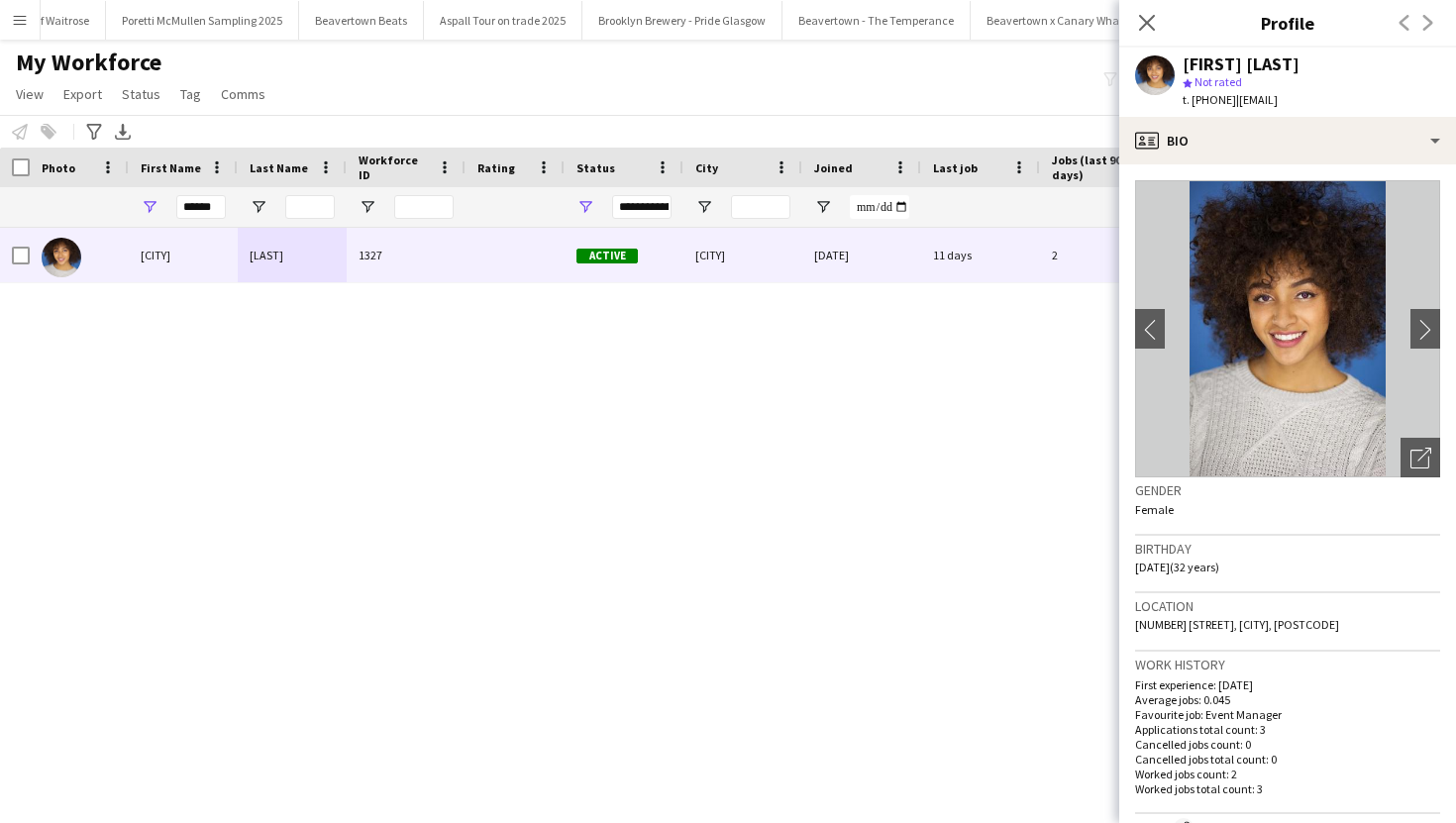 drag, startPoint x: 1211, startPoint y: 98, endPoint x: 1269, endPoint y: 98, distance: 58 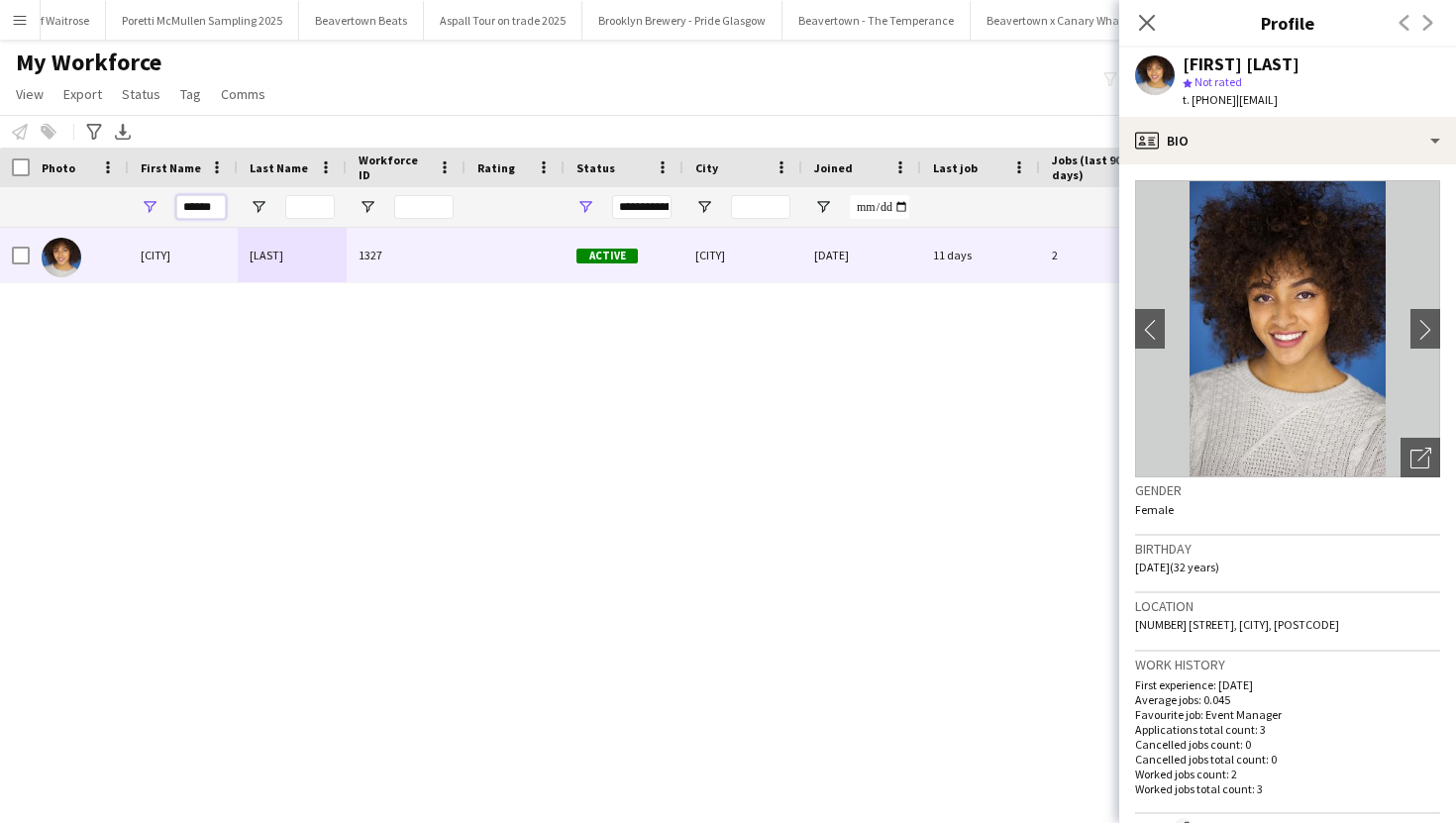 drag, startPoint x: 217, startPoint y: 206, endPoint x: 179, endPoint y: 206, distance: 38 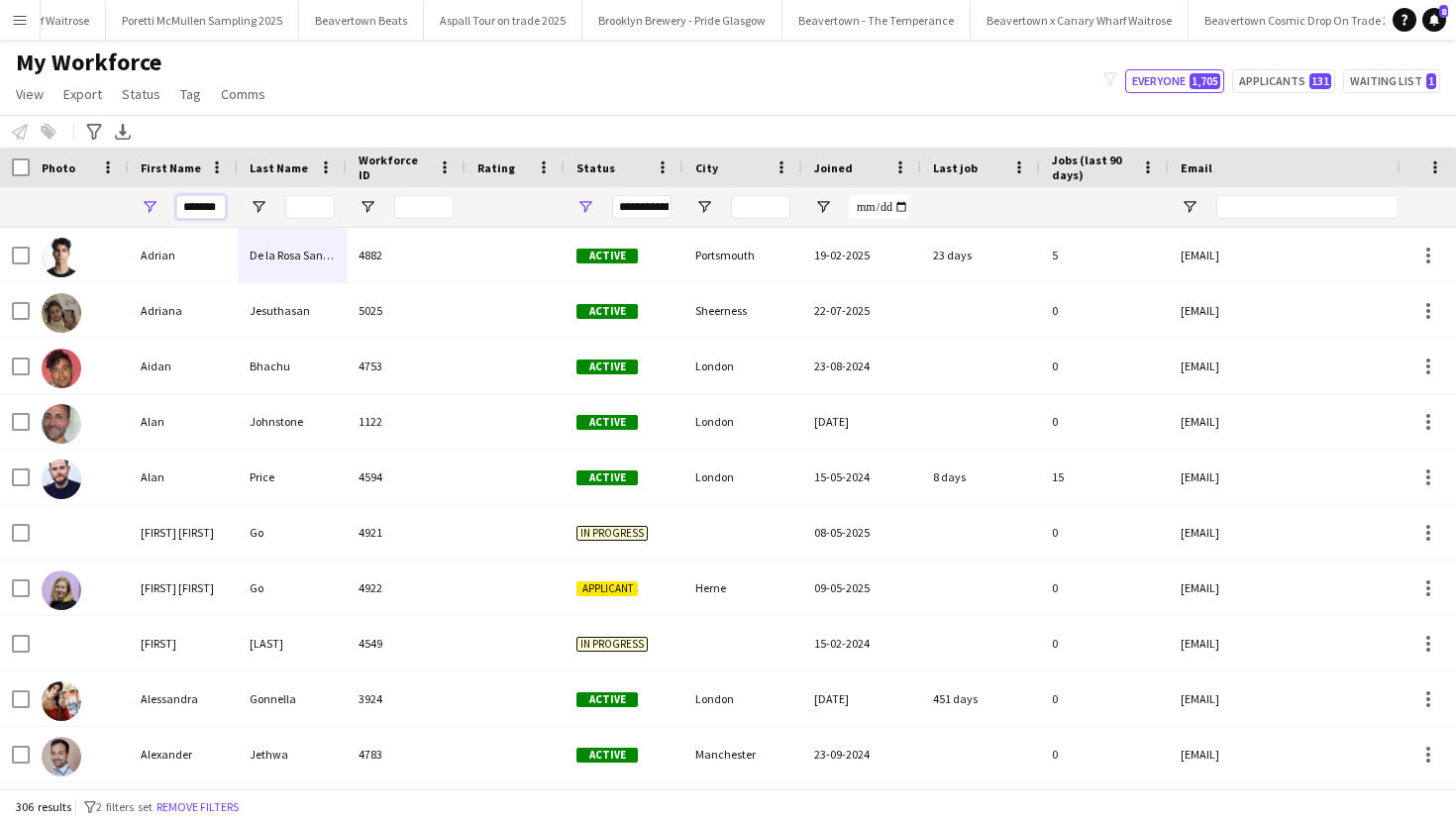 scroll, scrollTop: 0, scrollLeft: 1, axis: horizontal 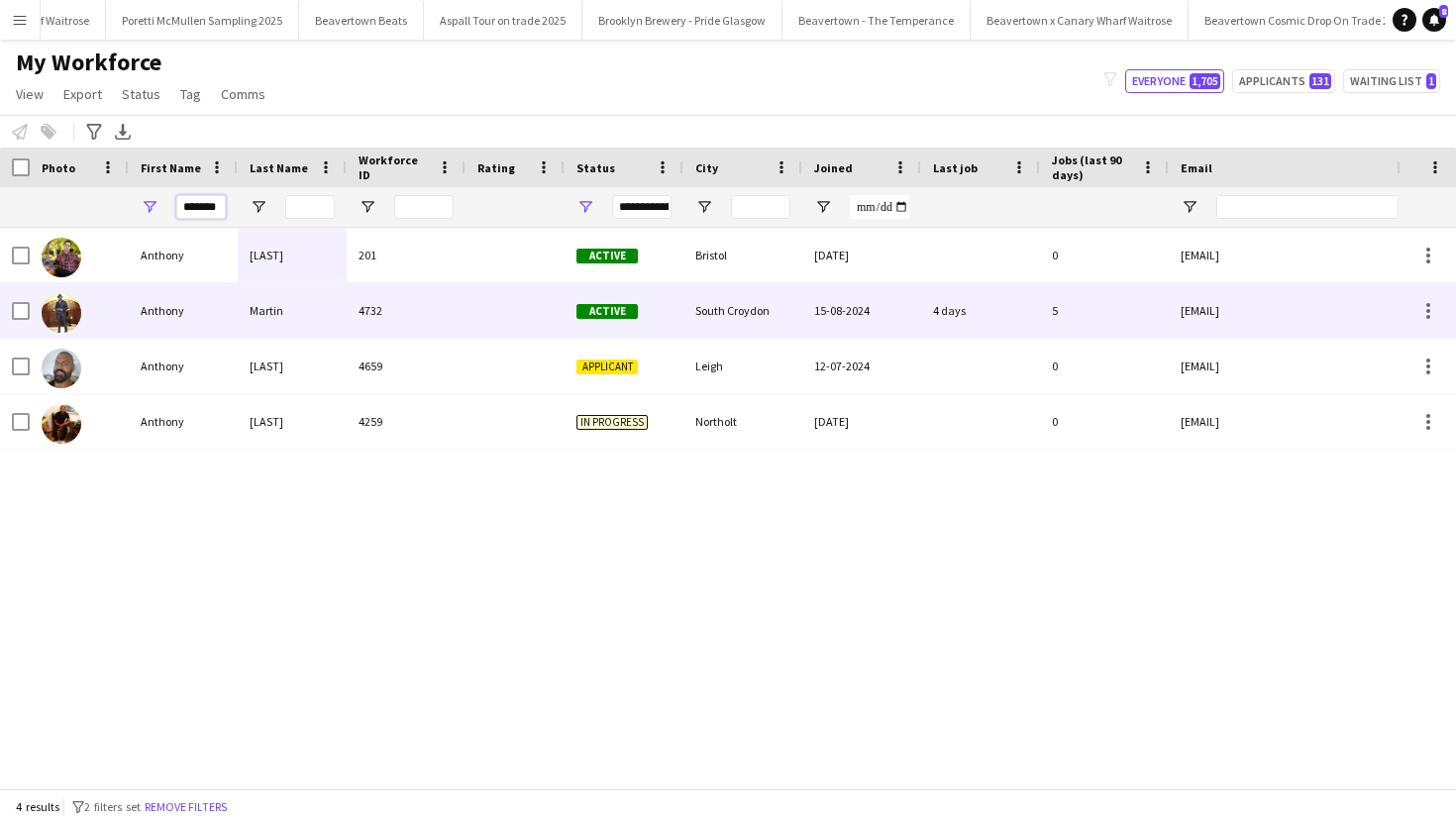 type on "*******" 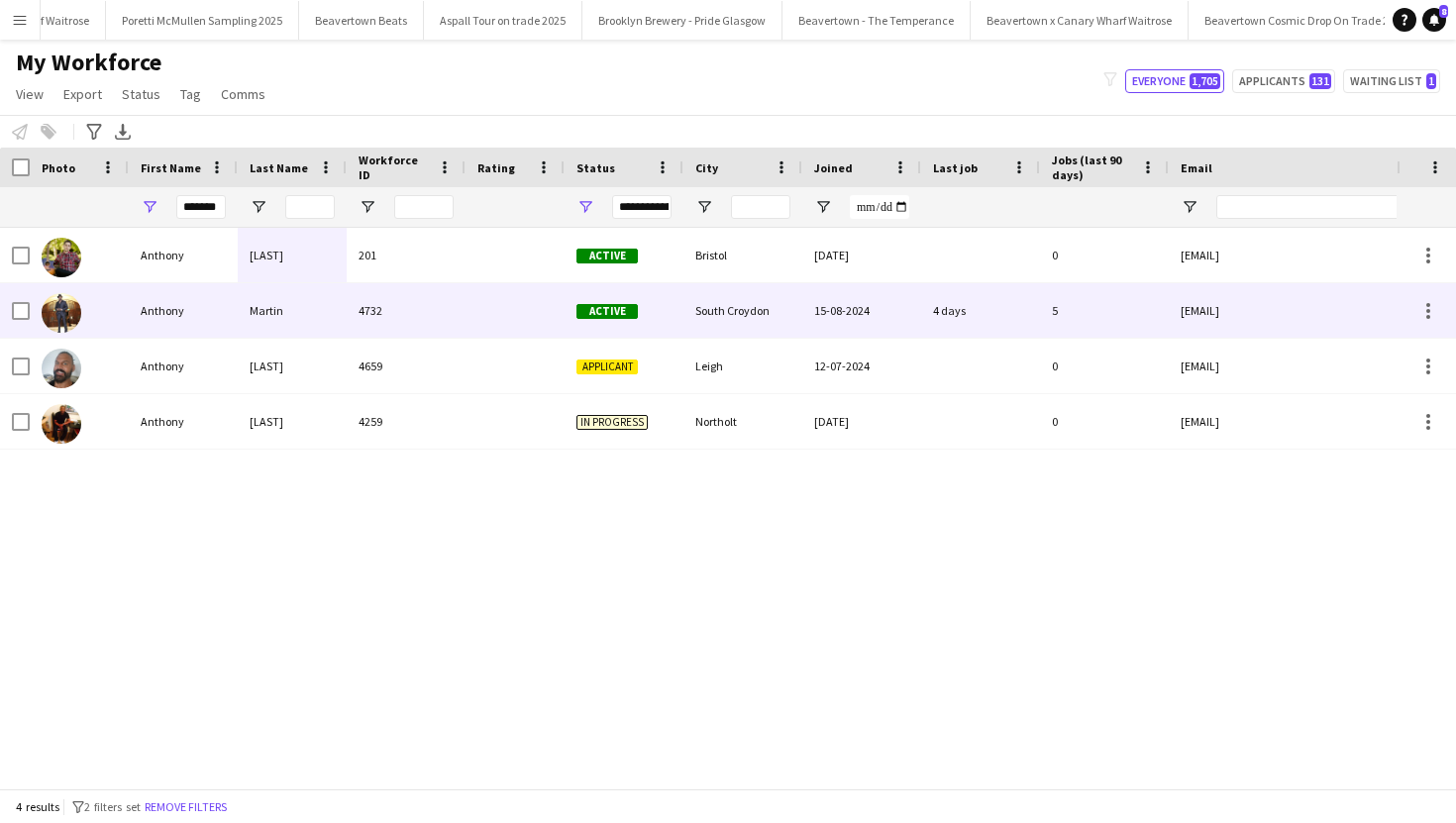 scroll, scrollTop: 0, scrollLeft: 0, axis: both 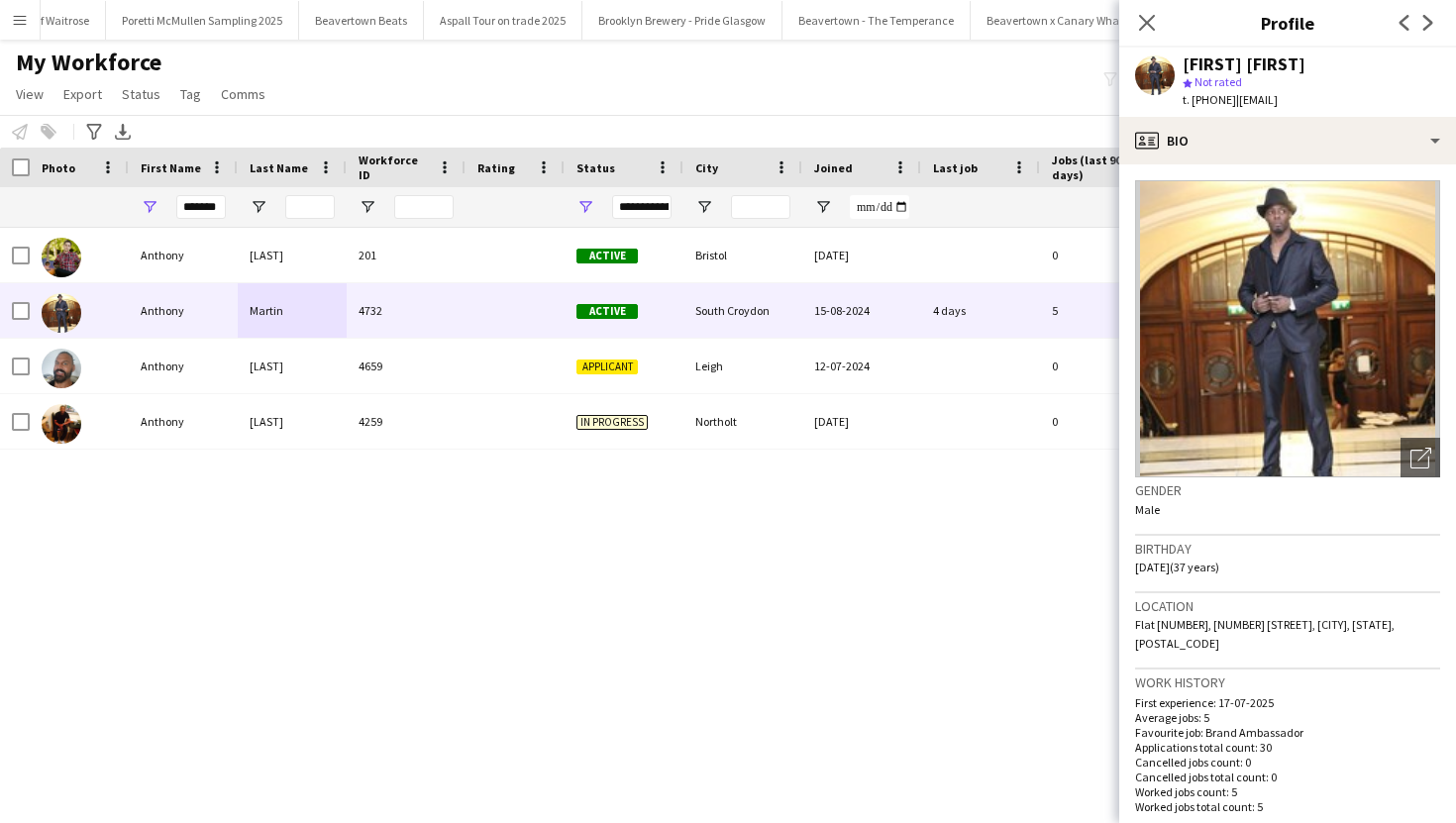 drag, startPoint x: 1194, startPoint y: 102, endPoint x: 1268, endPoint y: 106, distance: 74.10803 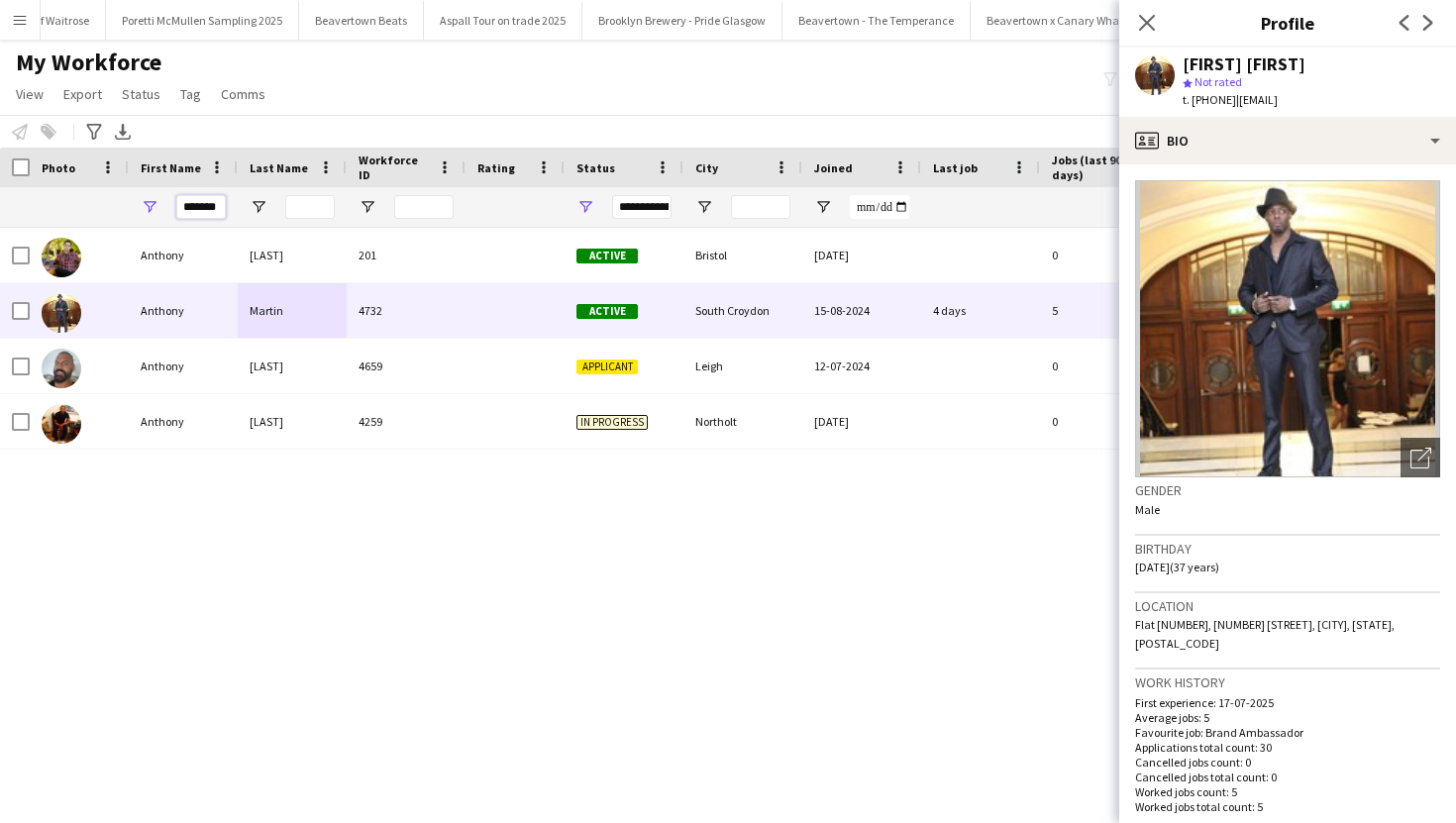 scroll, scrollTop: 0, scrollLeft: 0, axis: both 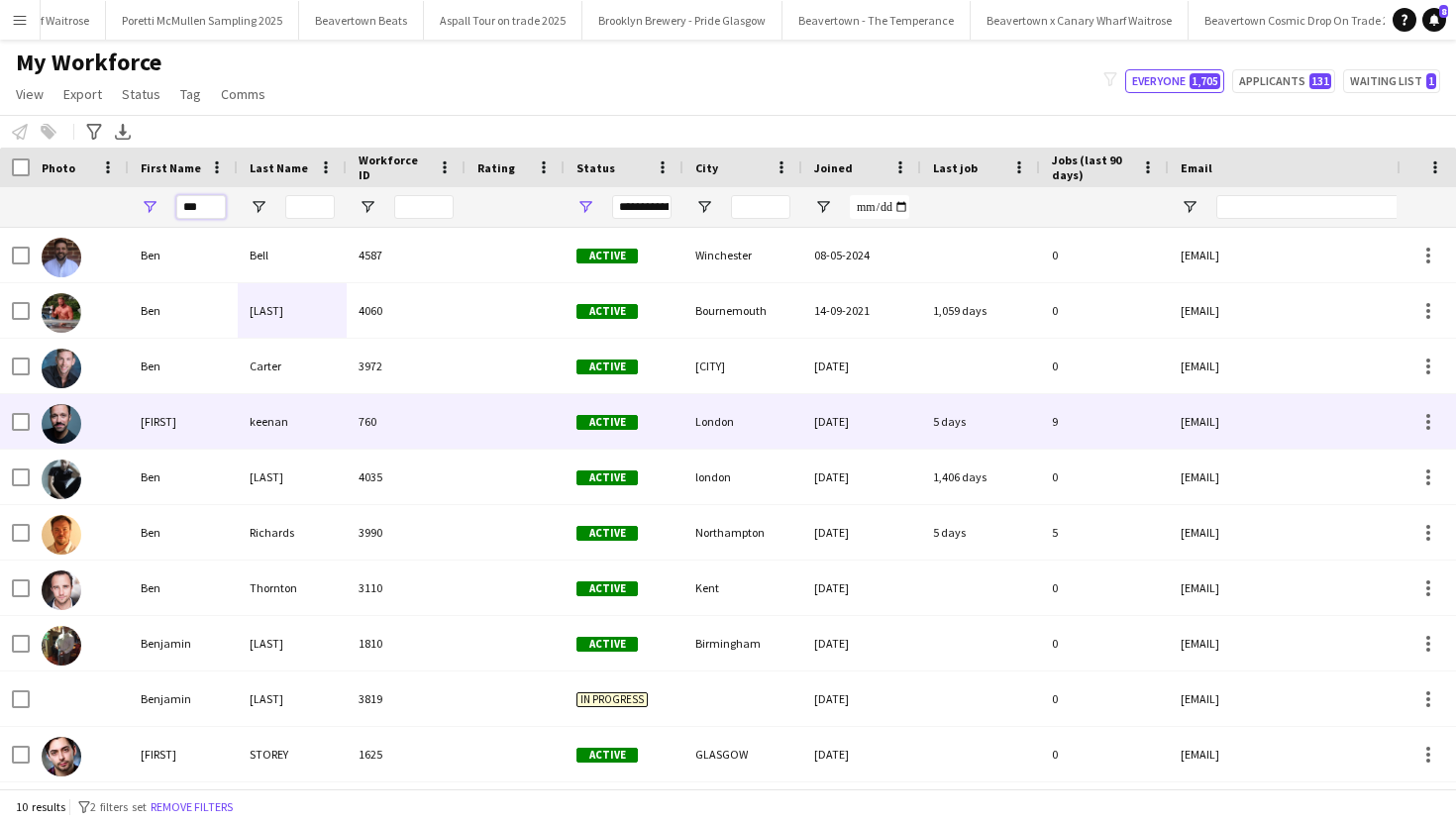 type on "***" 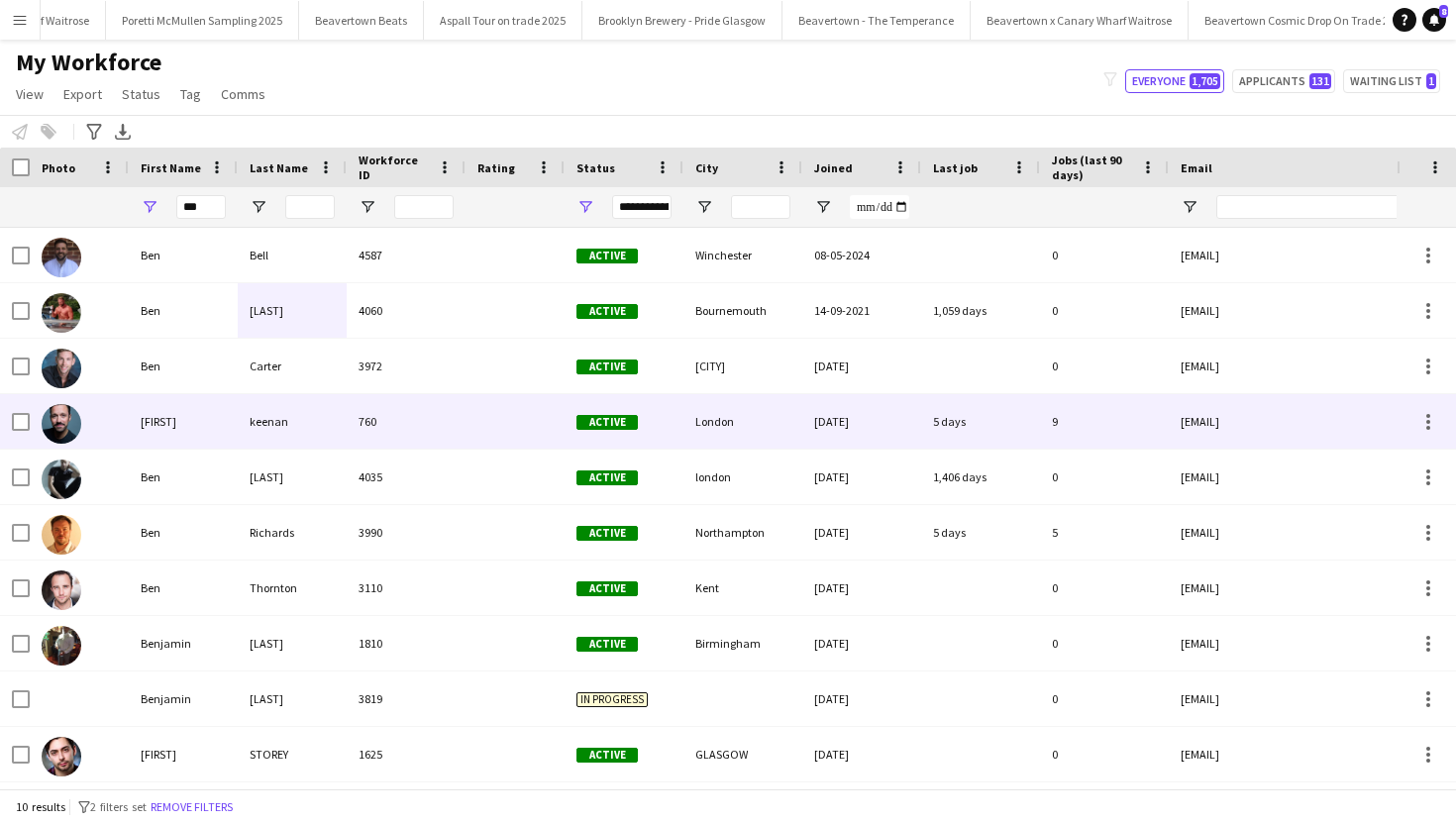 click on "keenan" at bounding box center (292, 421) 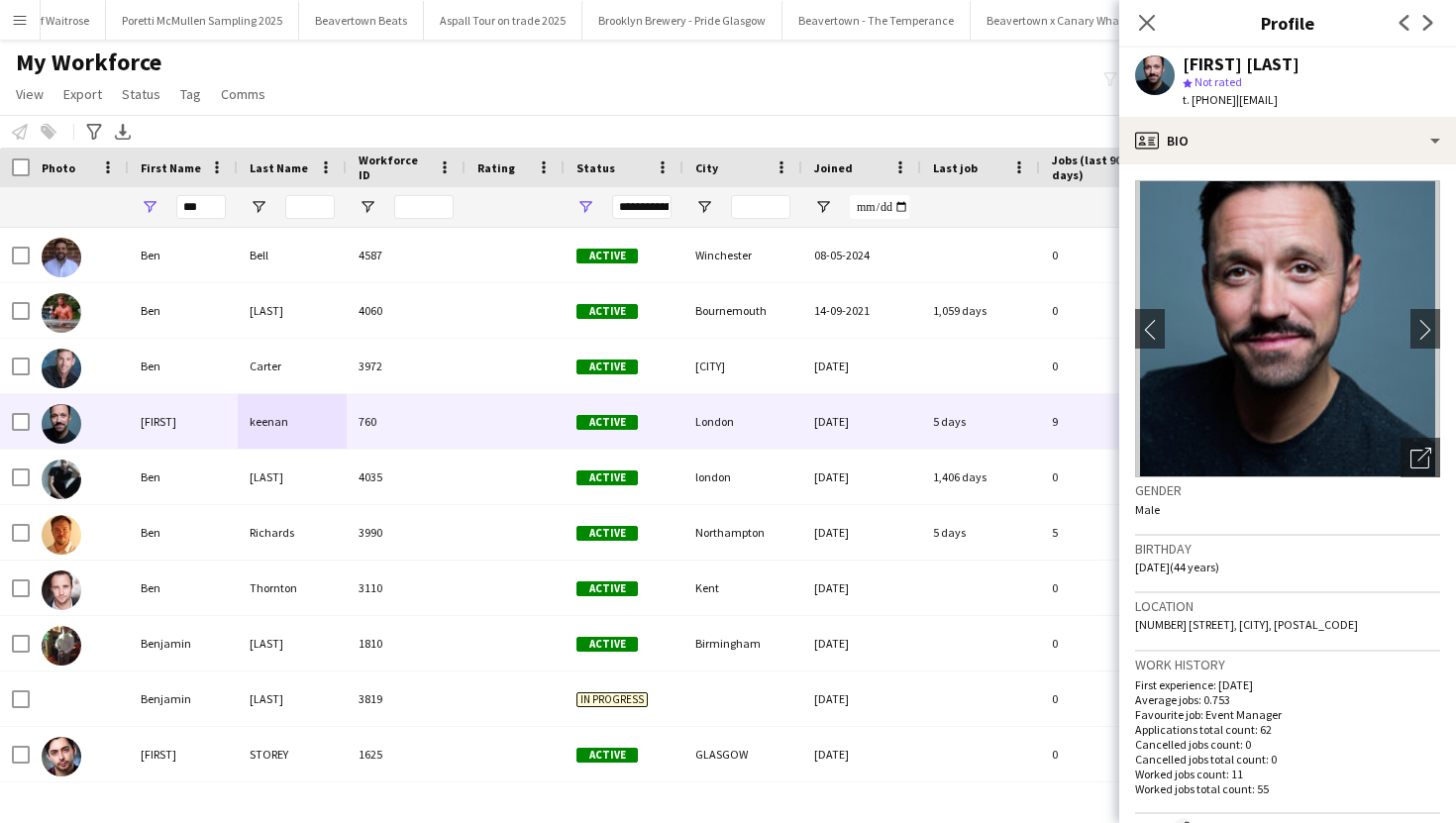drag, startPoint x: 1196, startPoint y: 100, endPoint x: 1268, endPoint y: 100, distance: 72 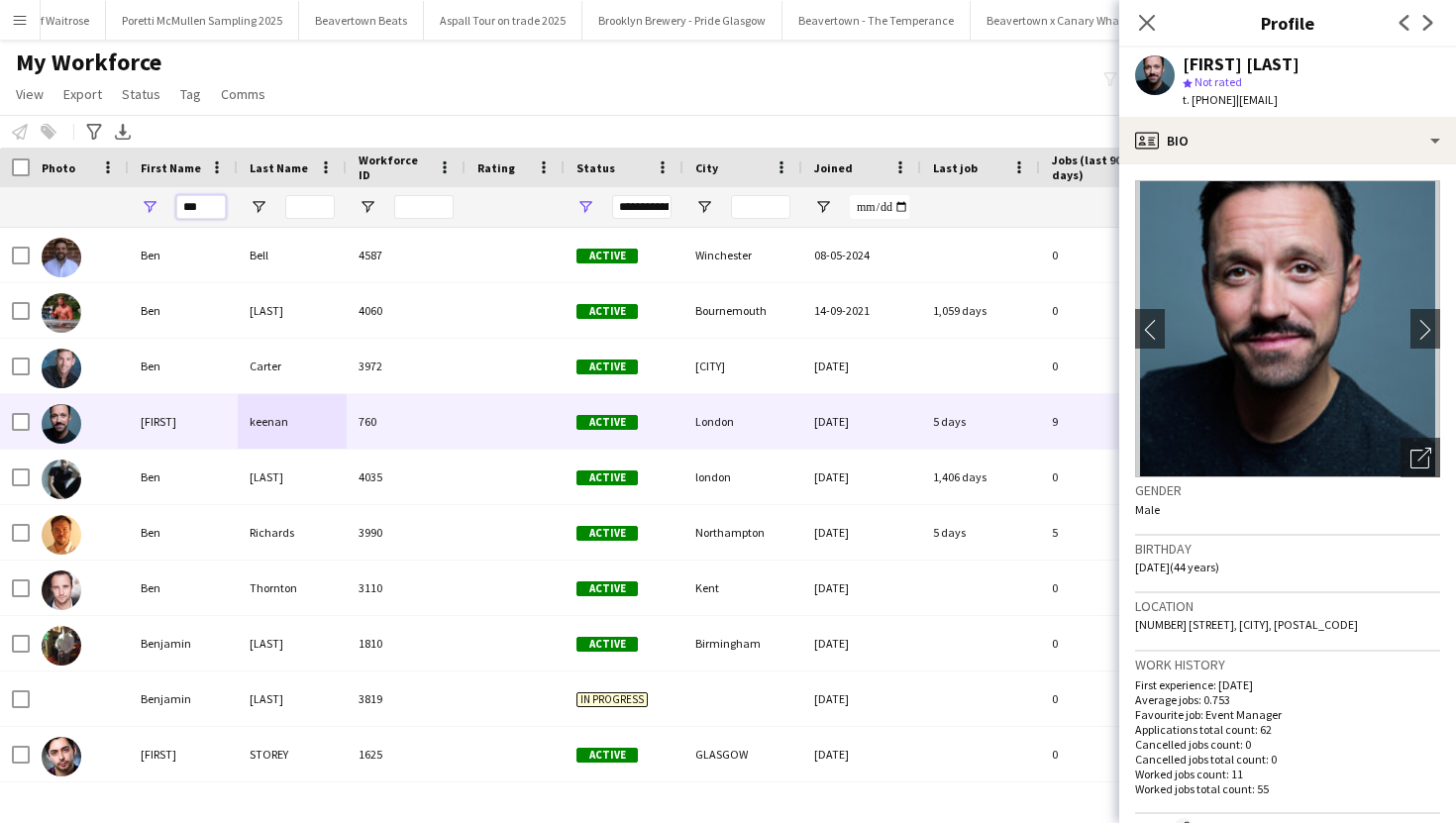 drag, startPoint x: 216, startPoint y: 214, endPoint x: 183, endPoint y: 212, distance: 33.06055 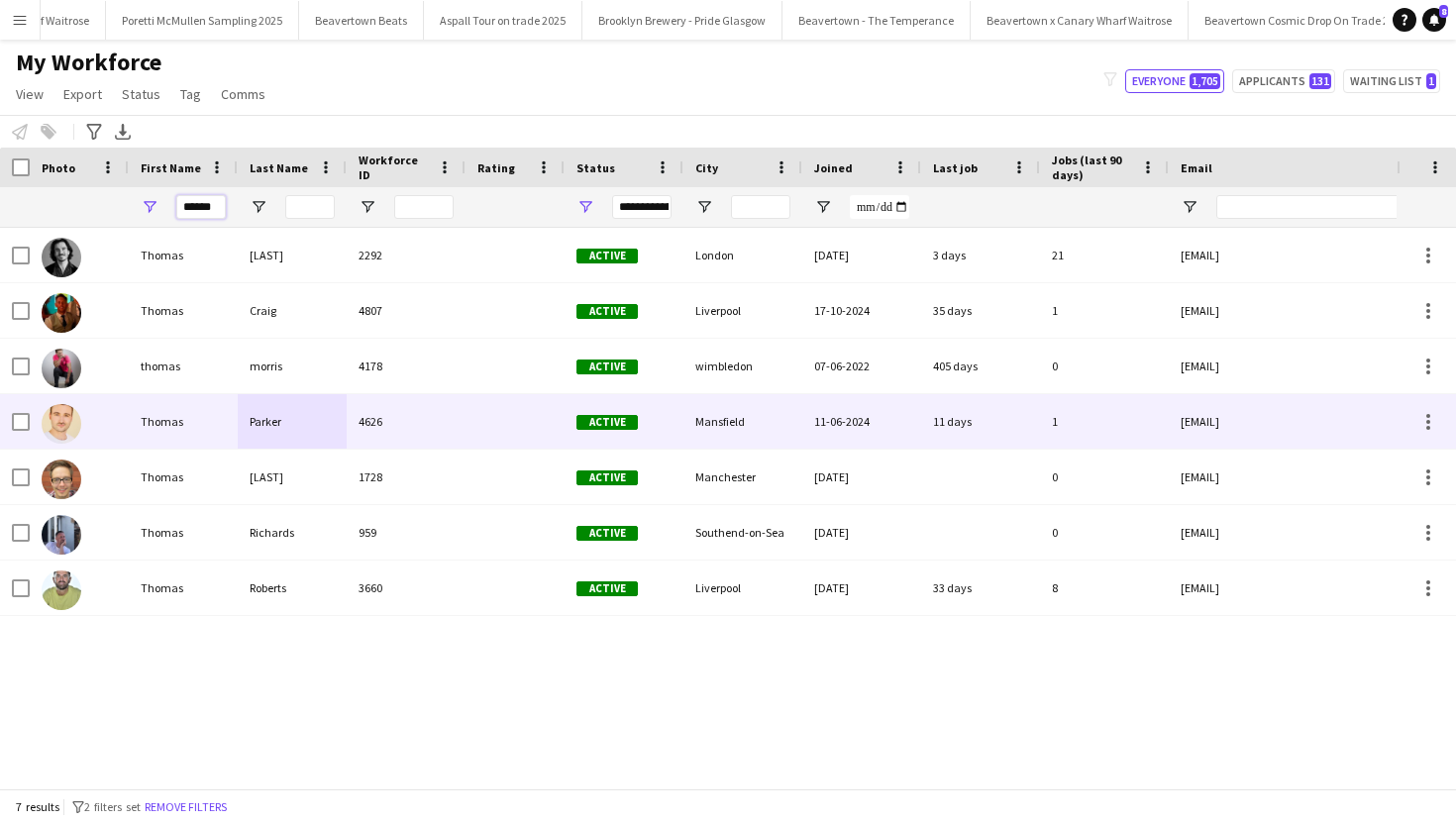 type on "******" 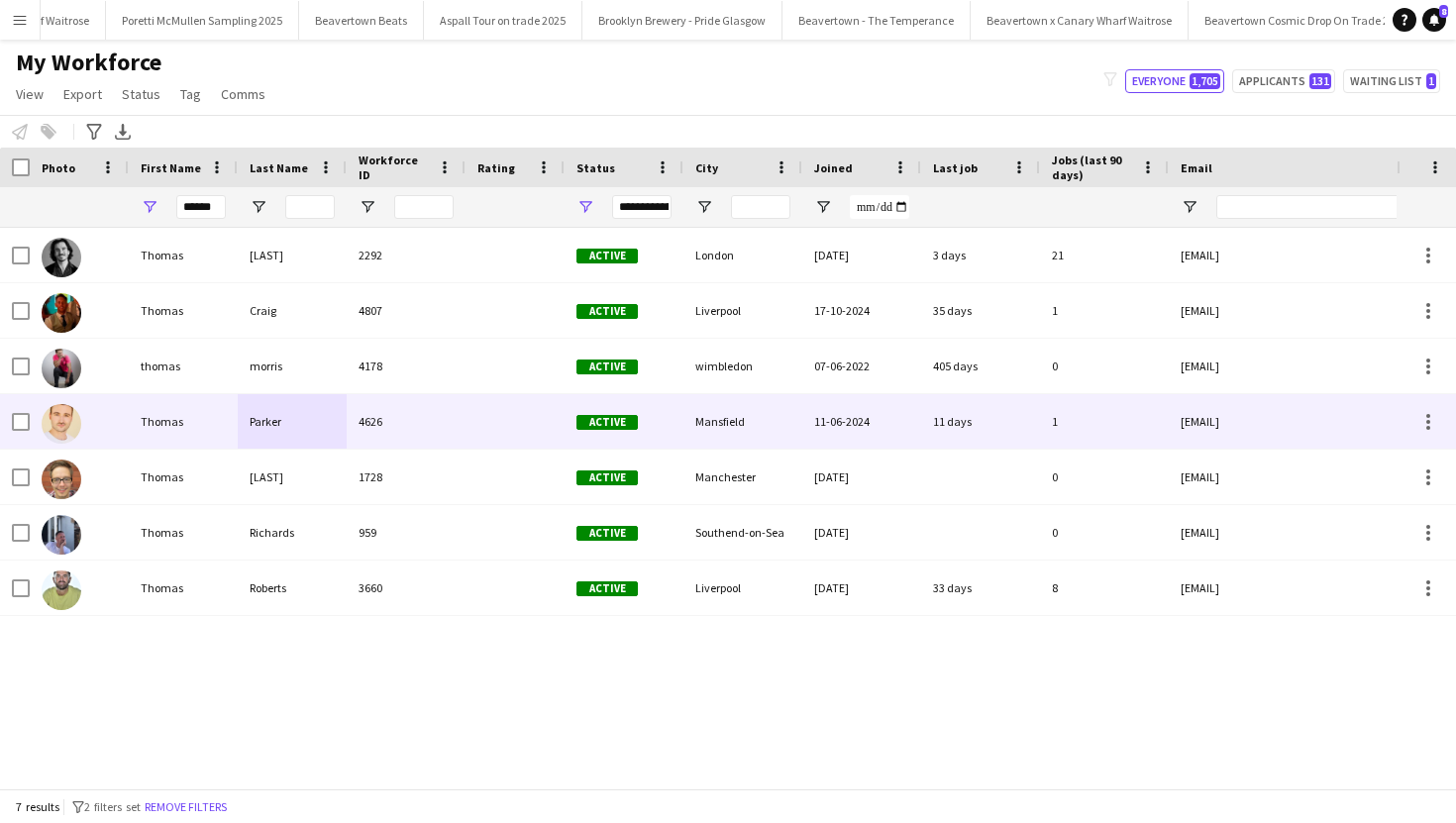 click on "Parker" at bounding box center [292, 421] 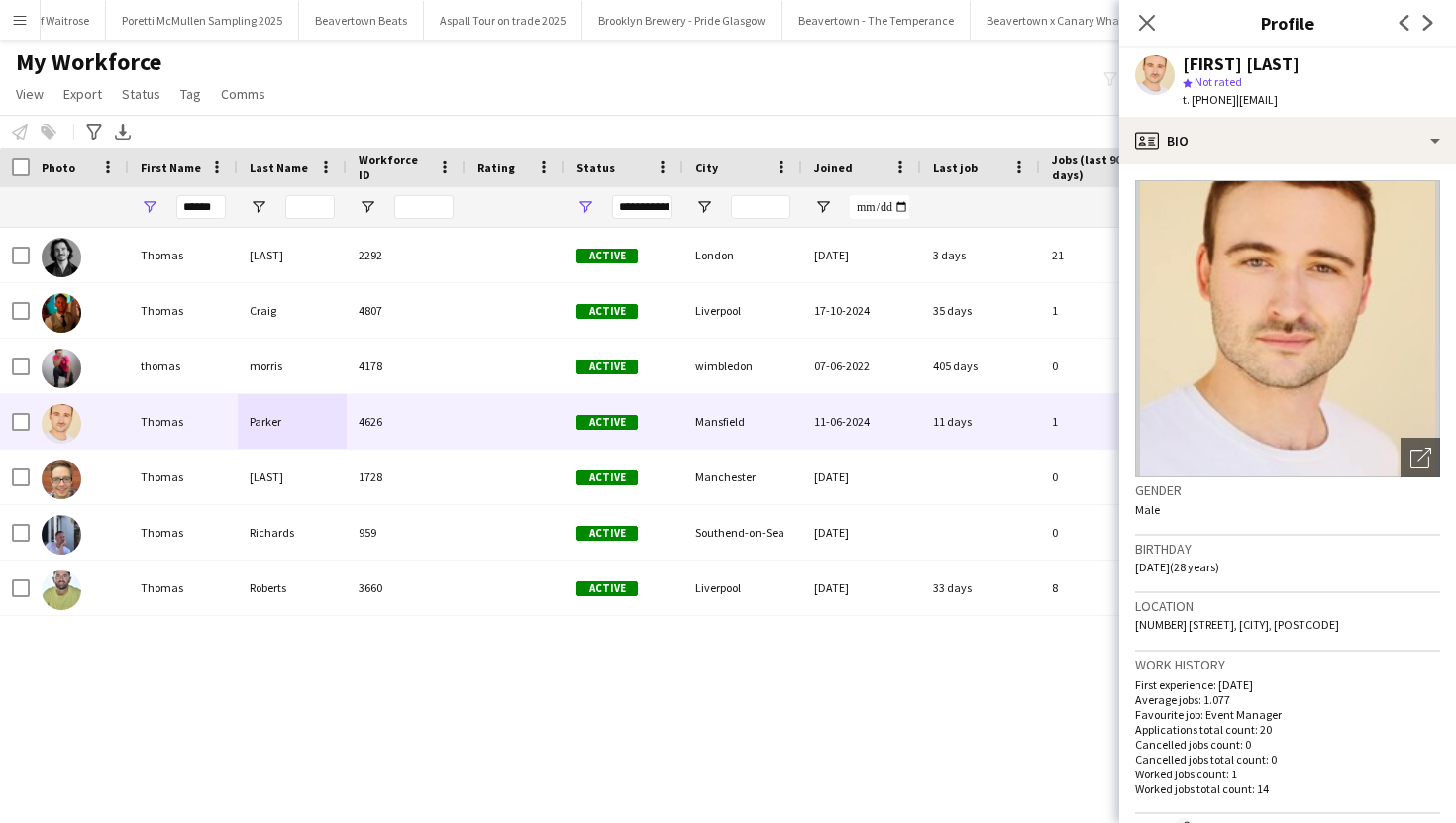 drag, startPoint x: 1193, startPoint y: 102, endPoint x: 1267, endPoint y: 104, distance: 74.027022 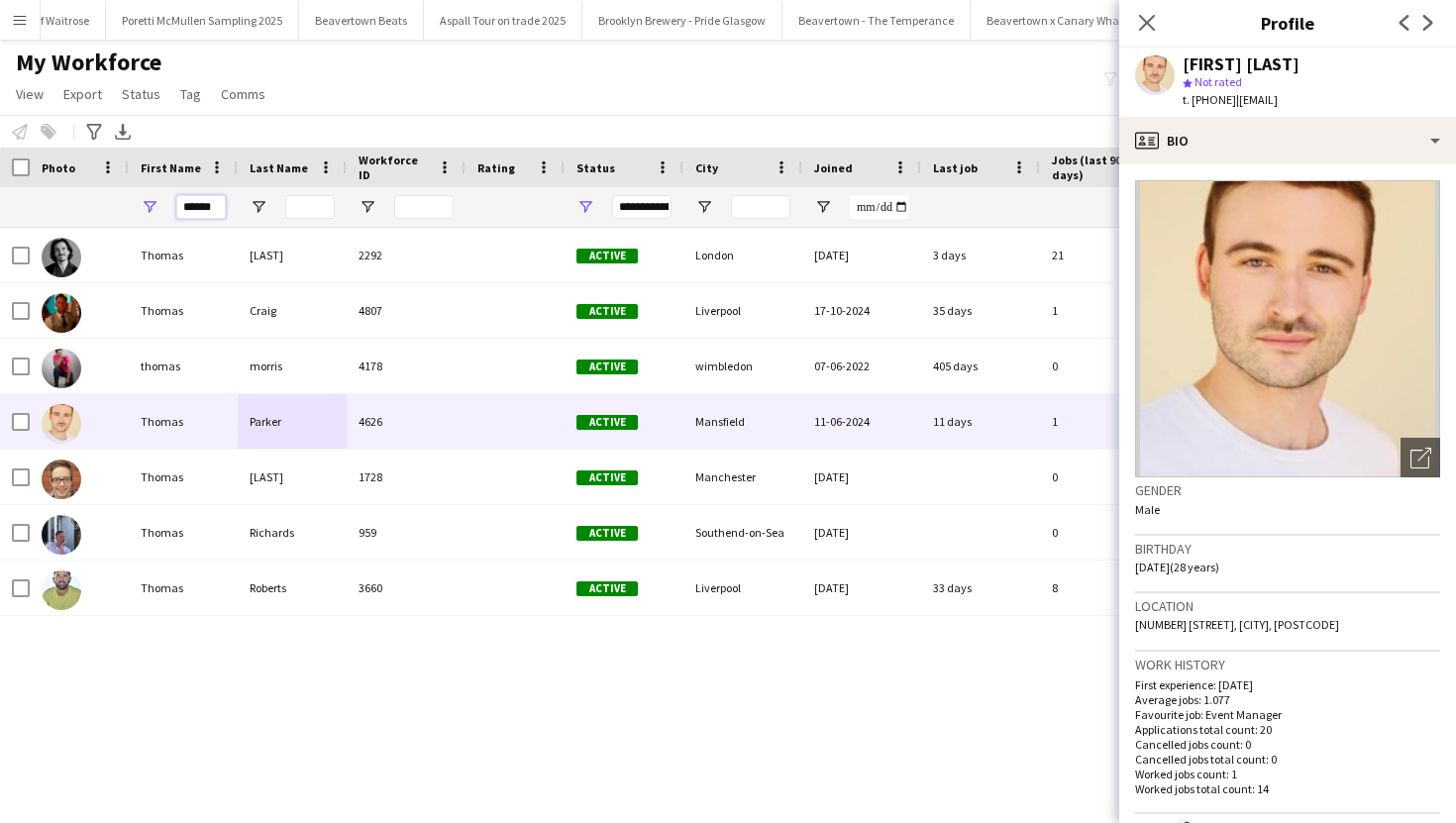 drag, startPoint x: 222, startPoint y: 208, endPoint x: 176, endPoint y: 202, distance: 46.389654 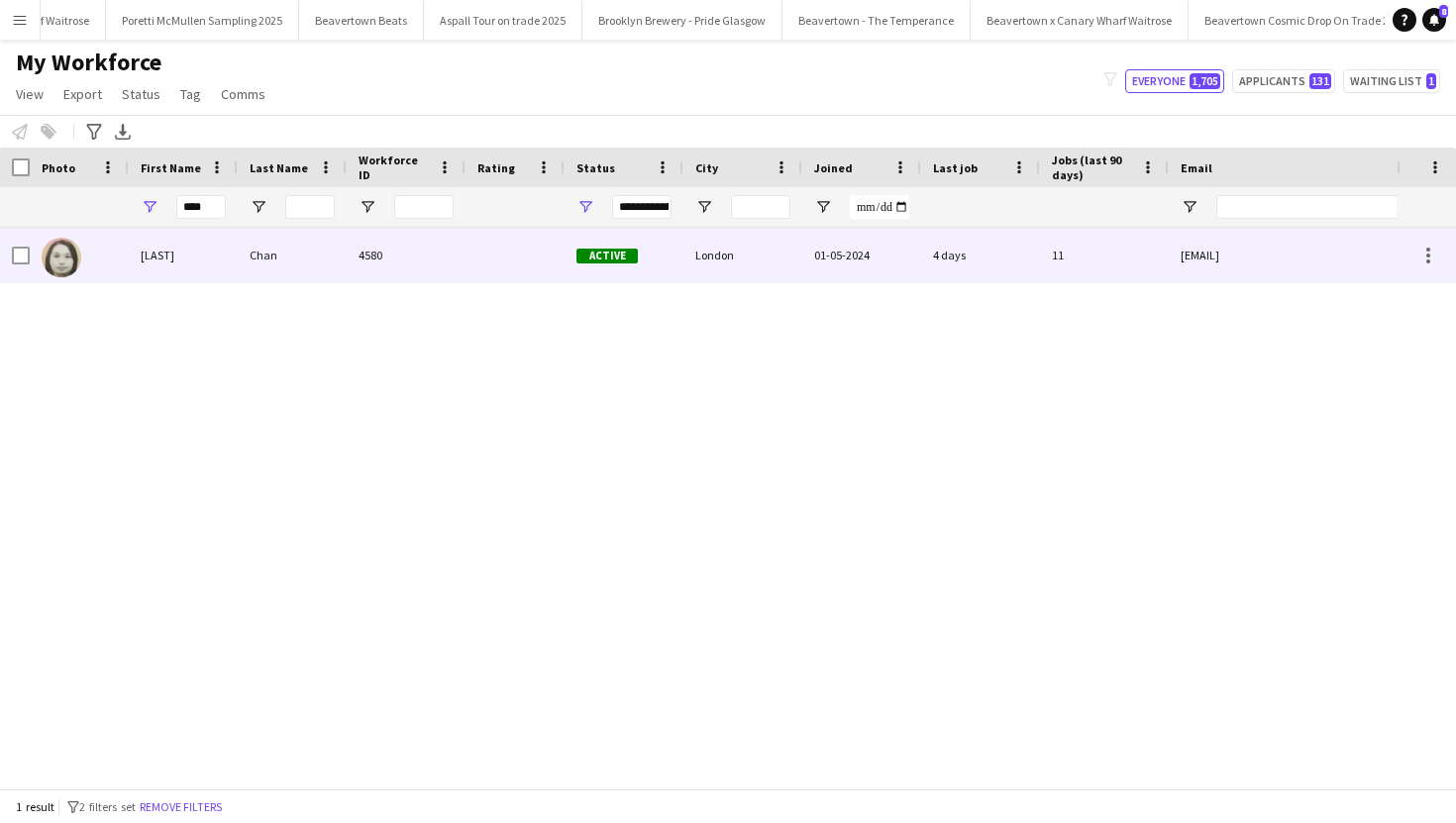 click on "Chan" at bounding box center (292, 255) 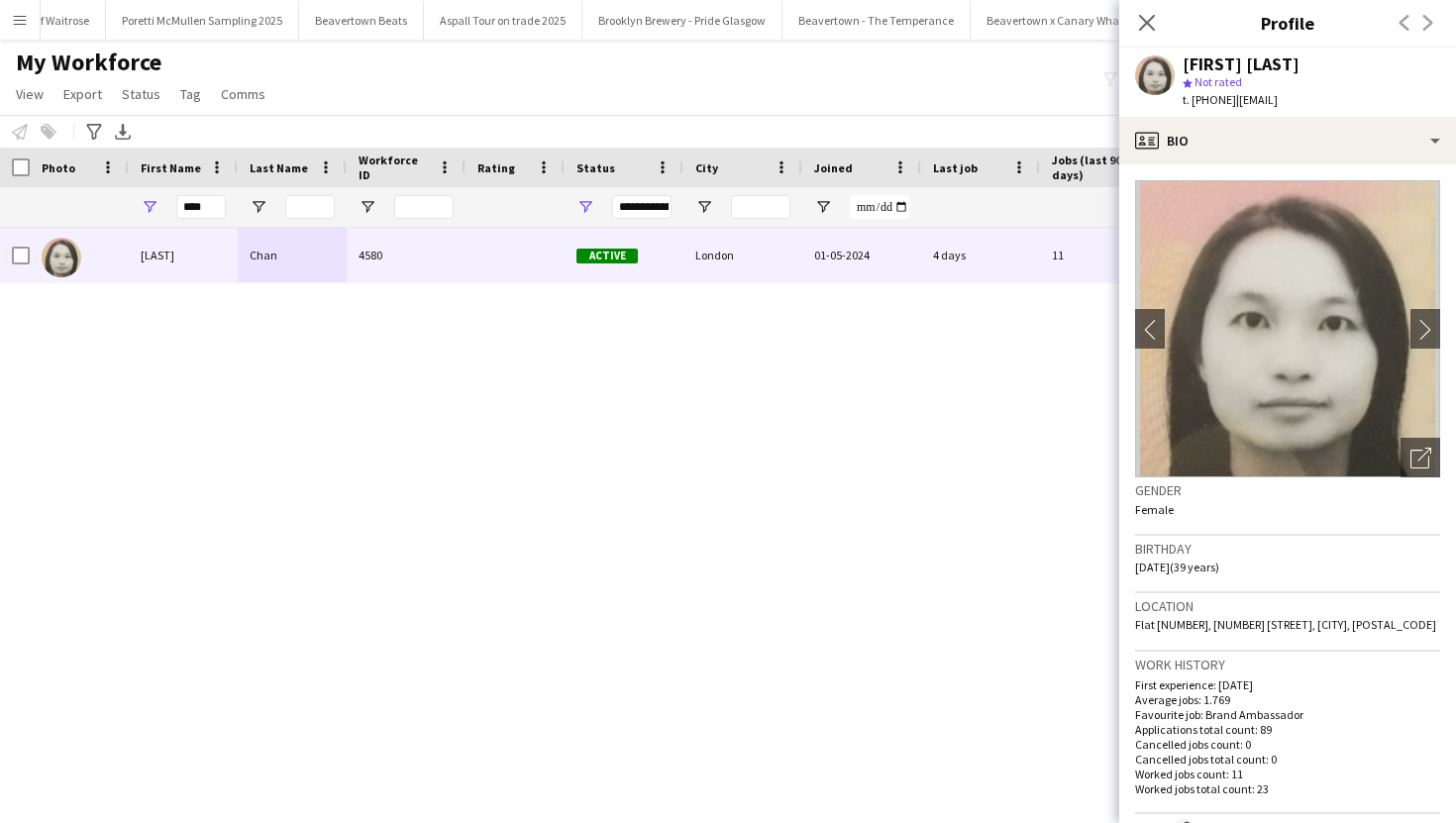 drag, startPoint x: 1194, startPoint y: 99, endPoint x: 1269, endPoint y: 102, distance: 75.05998 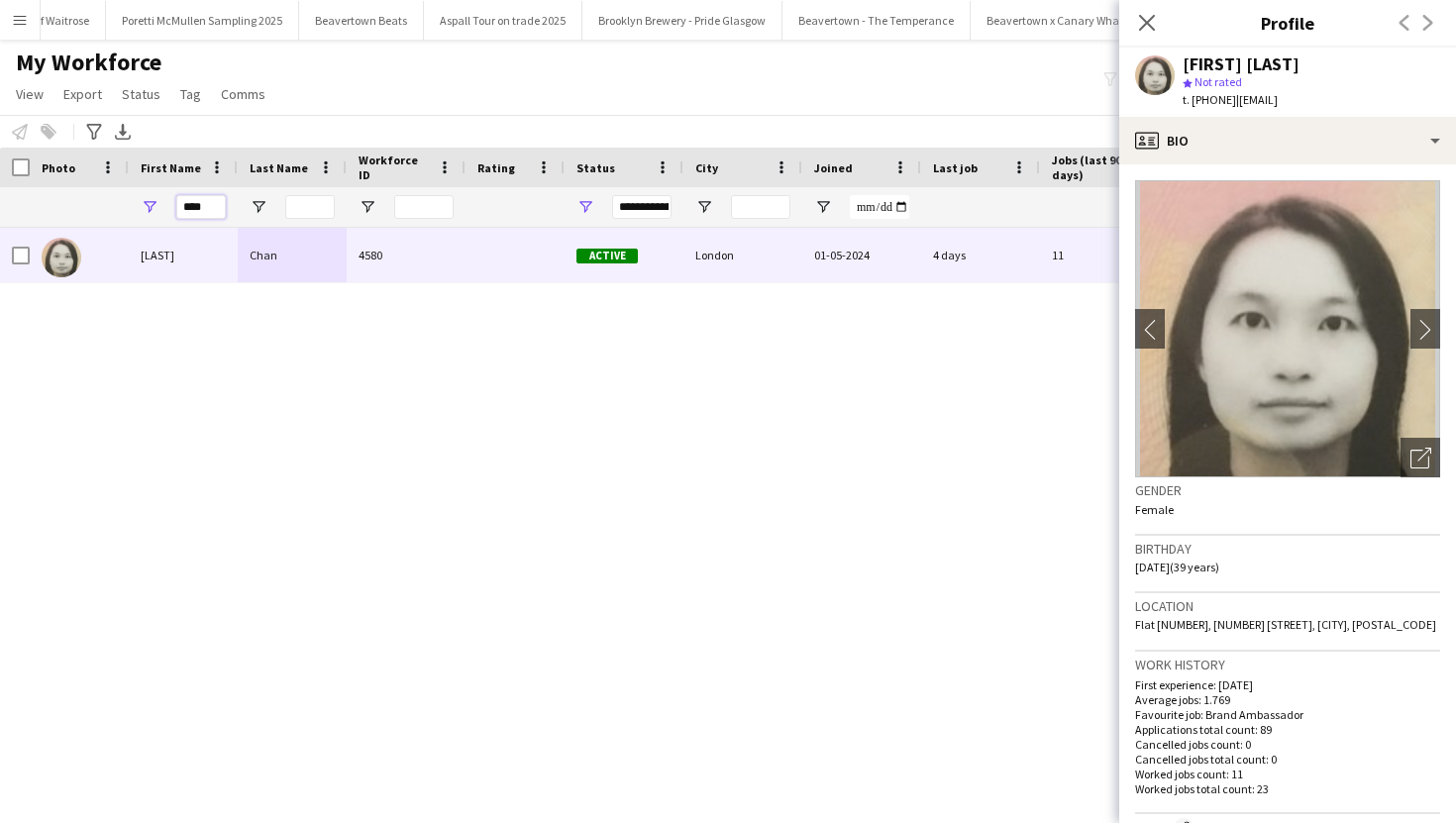 drag, startPoint x: 211, startPoint y: 210, endPoint x: 188, endPoint y: 210, distance: 23 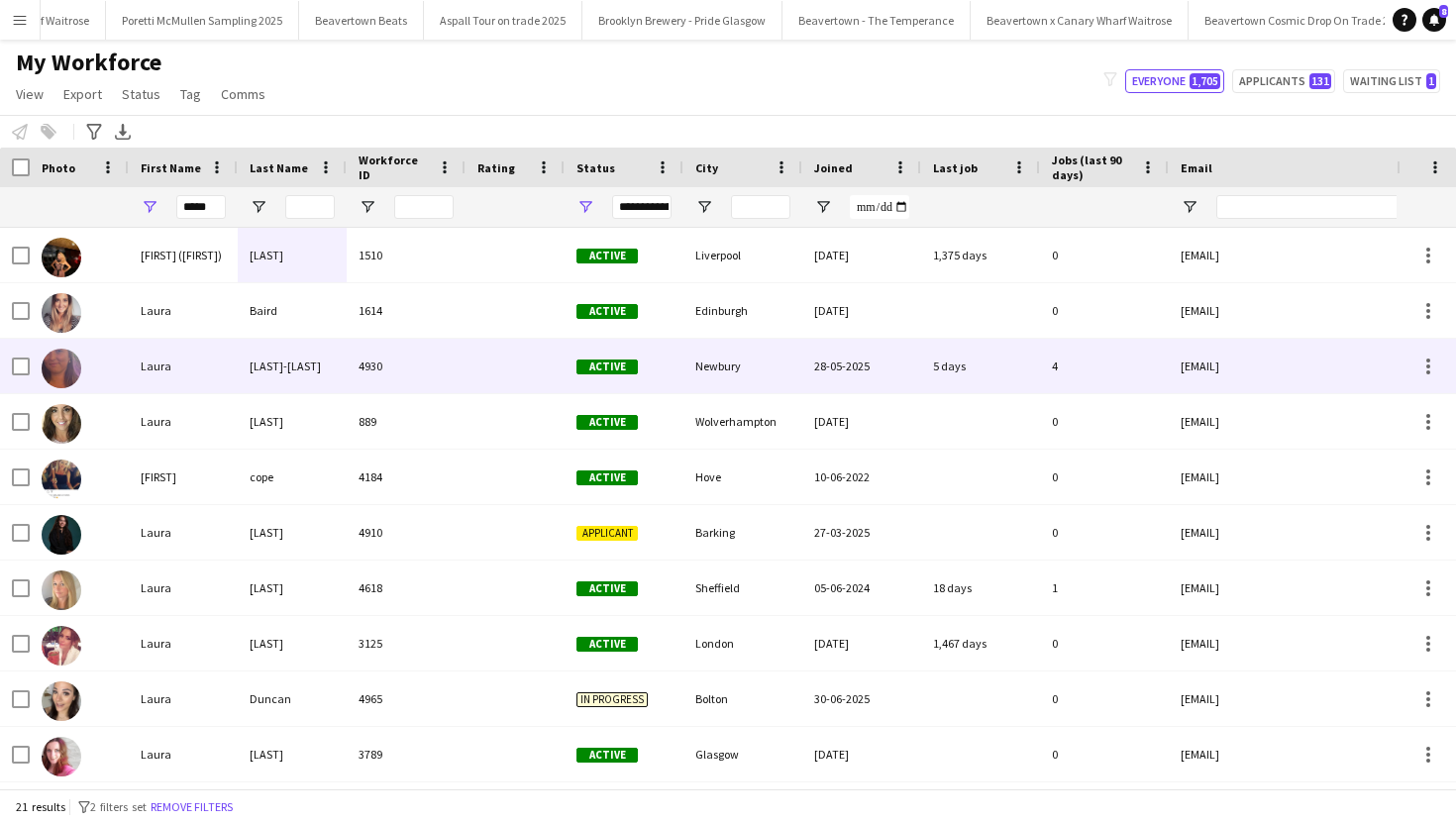 click on "[LAST]-[LAST]" at bounding box center (292, 365) 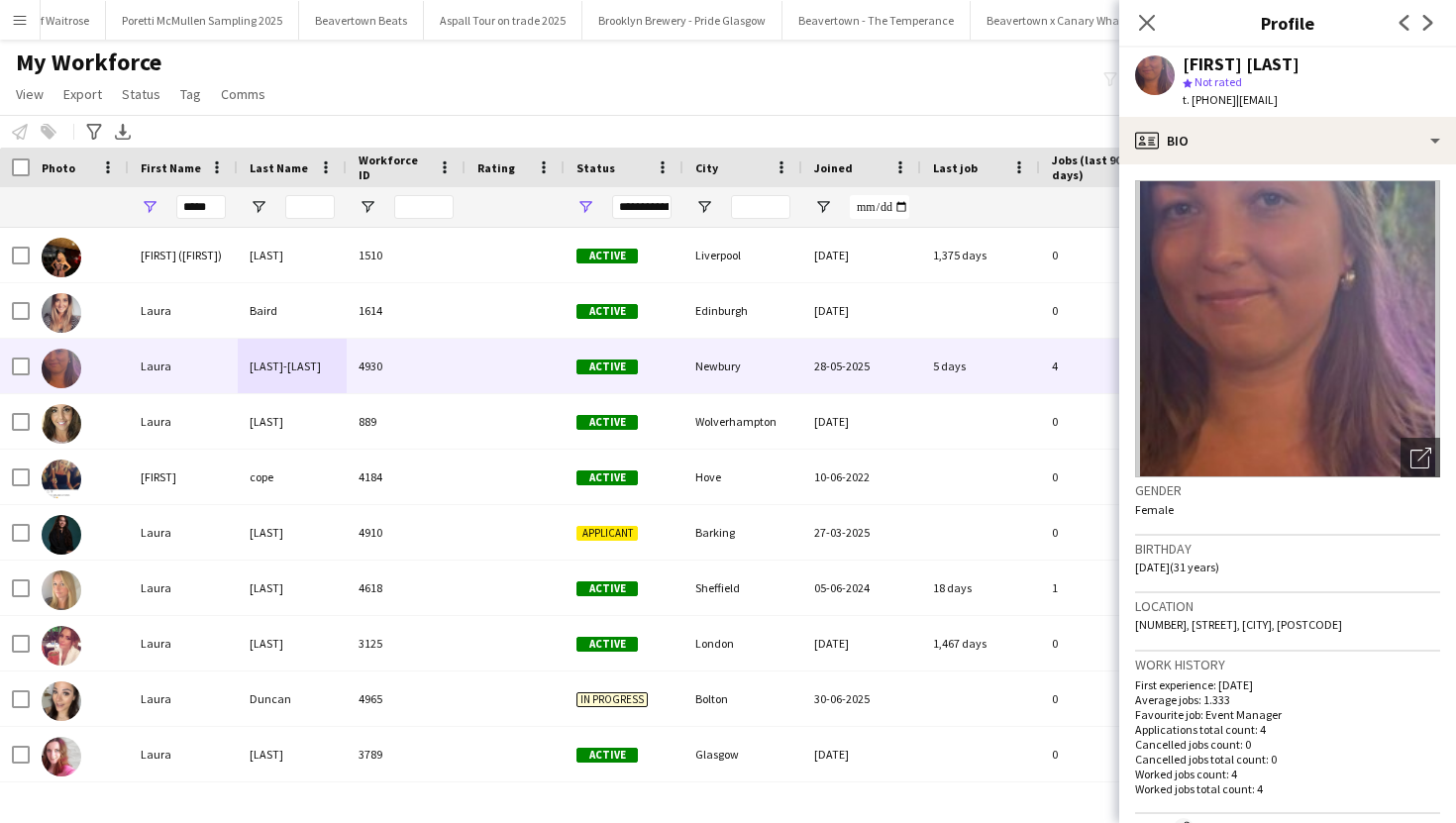 drag, startPoint x: 1194, startPoint y: 103, endPoint x: 1268, endPoint y: 104, distance: 74.00676 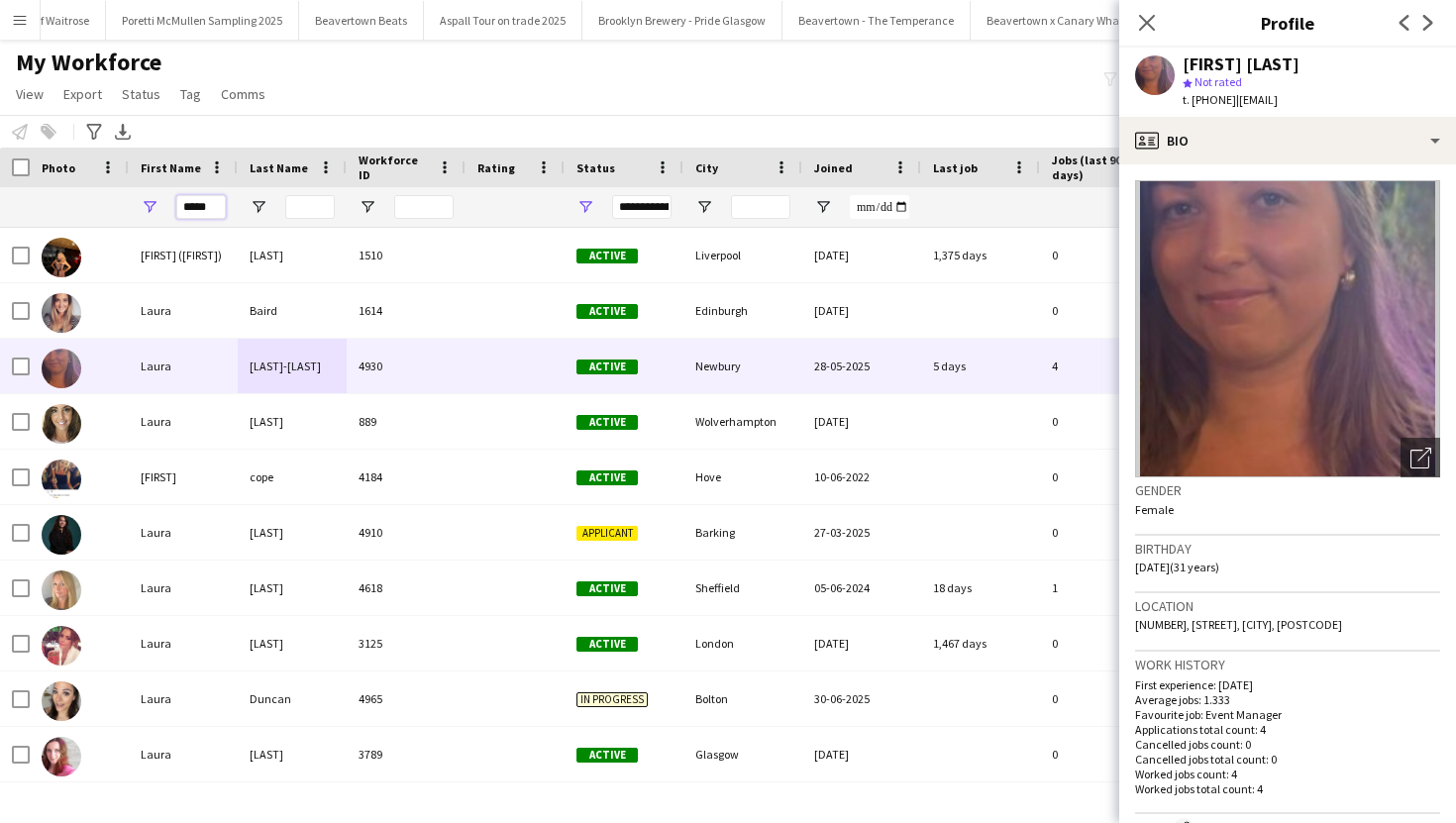 click on "*****" at bounding box center (201, 207) 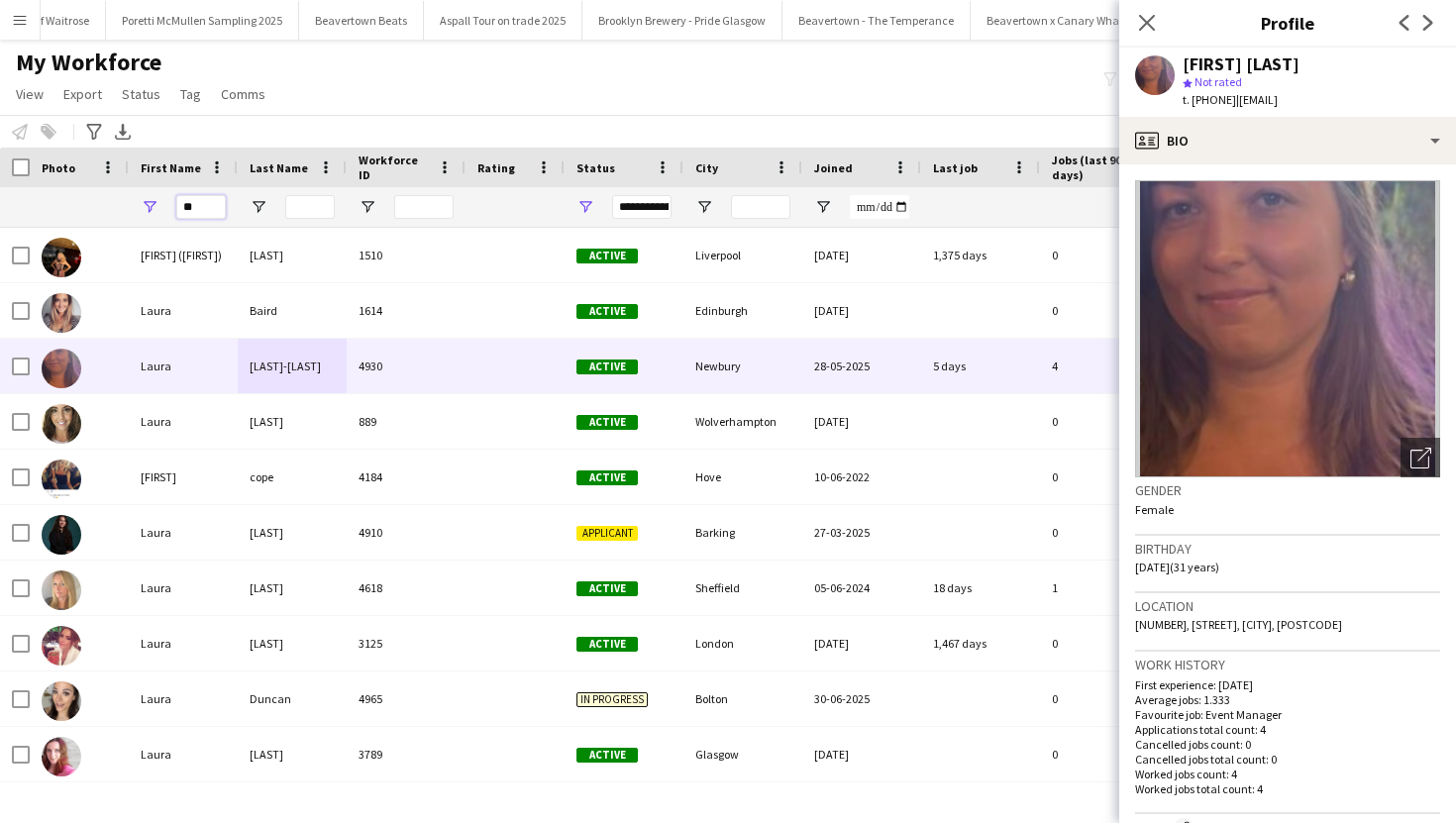 type on "*" 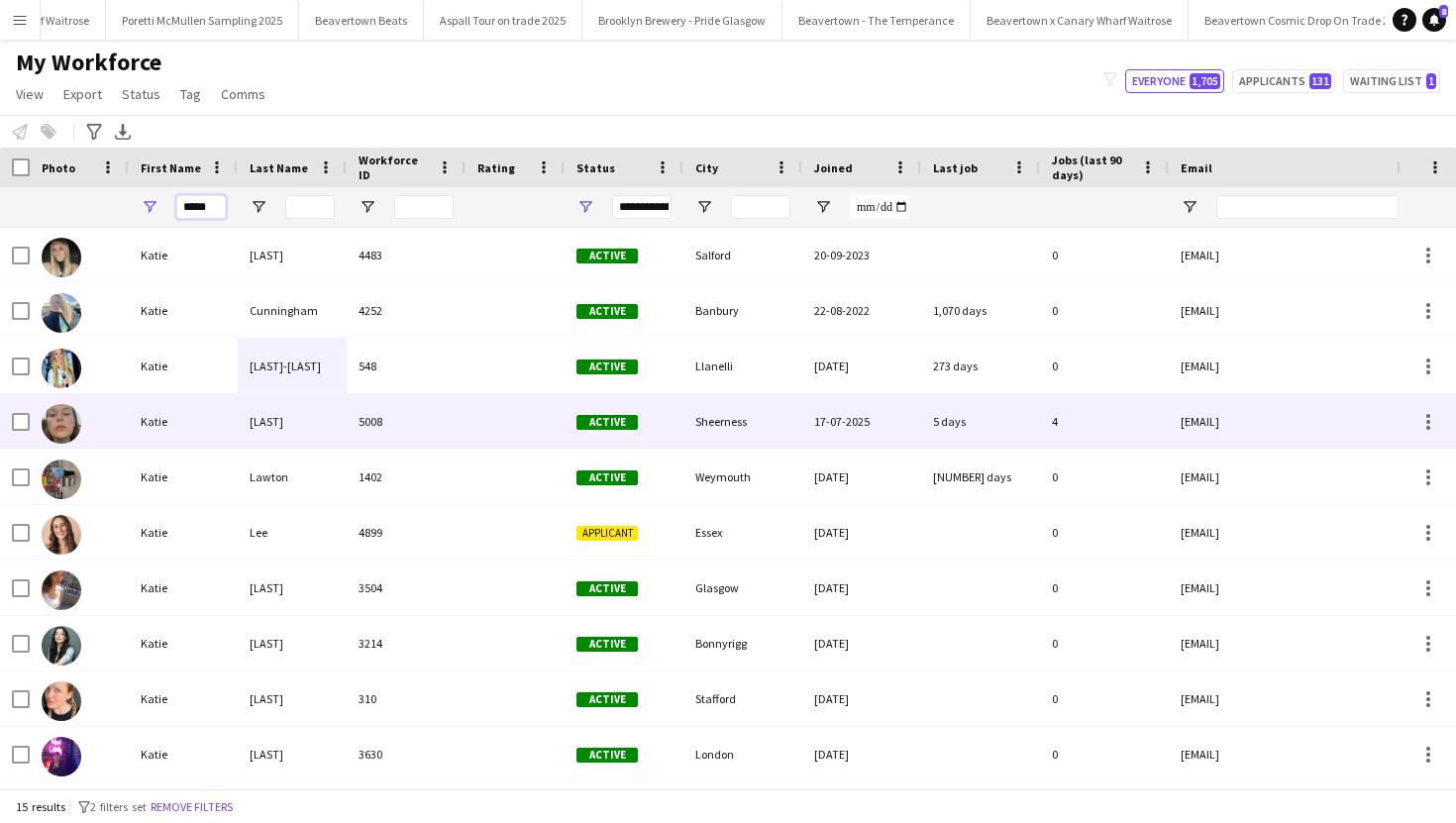 type on "*****" 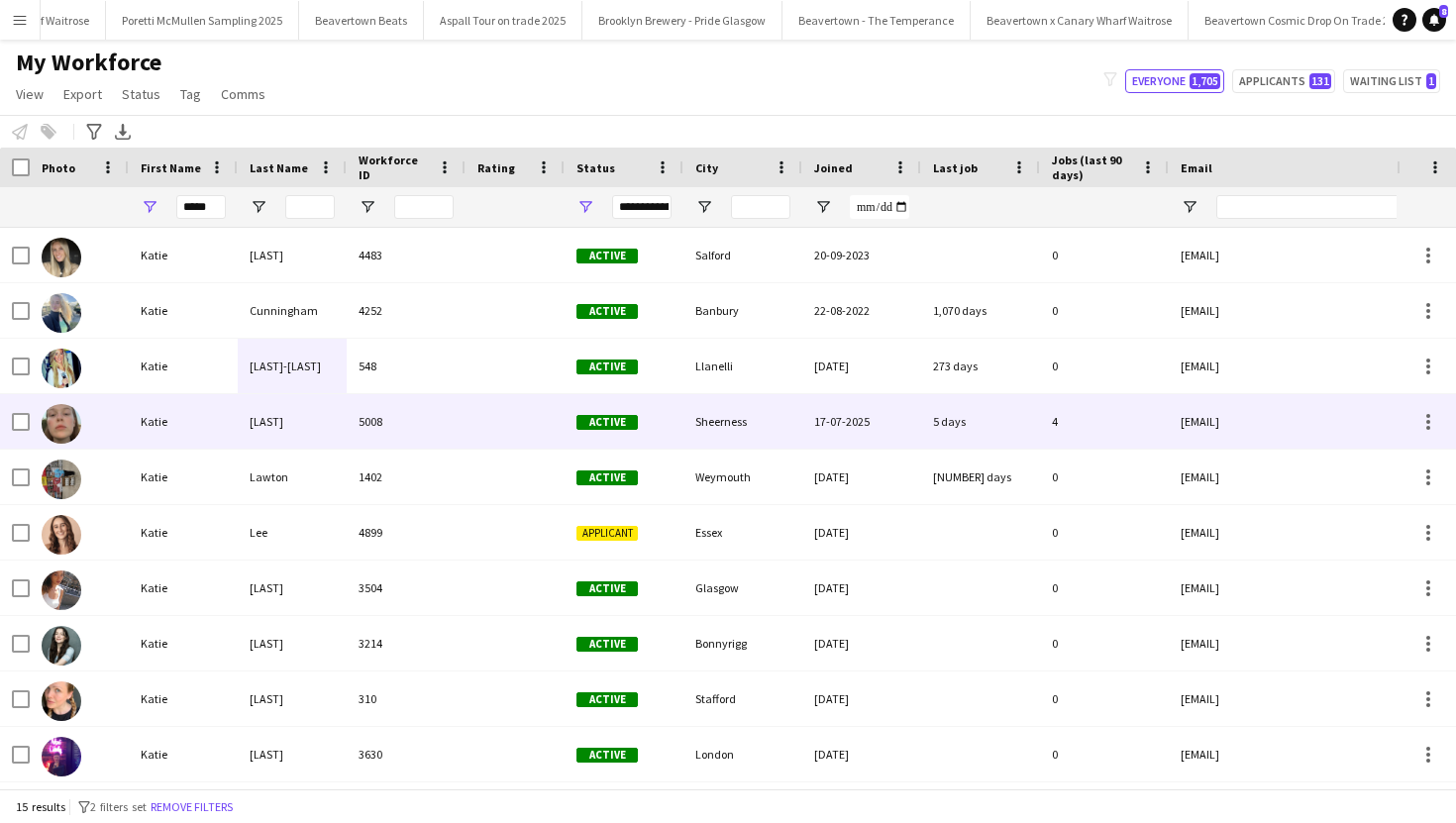 click on "[LAST]" at bounding box center [292, 421] 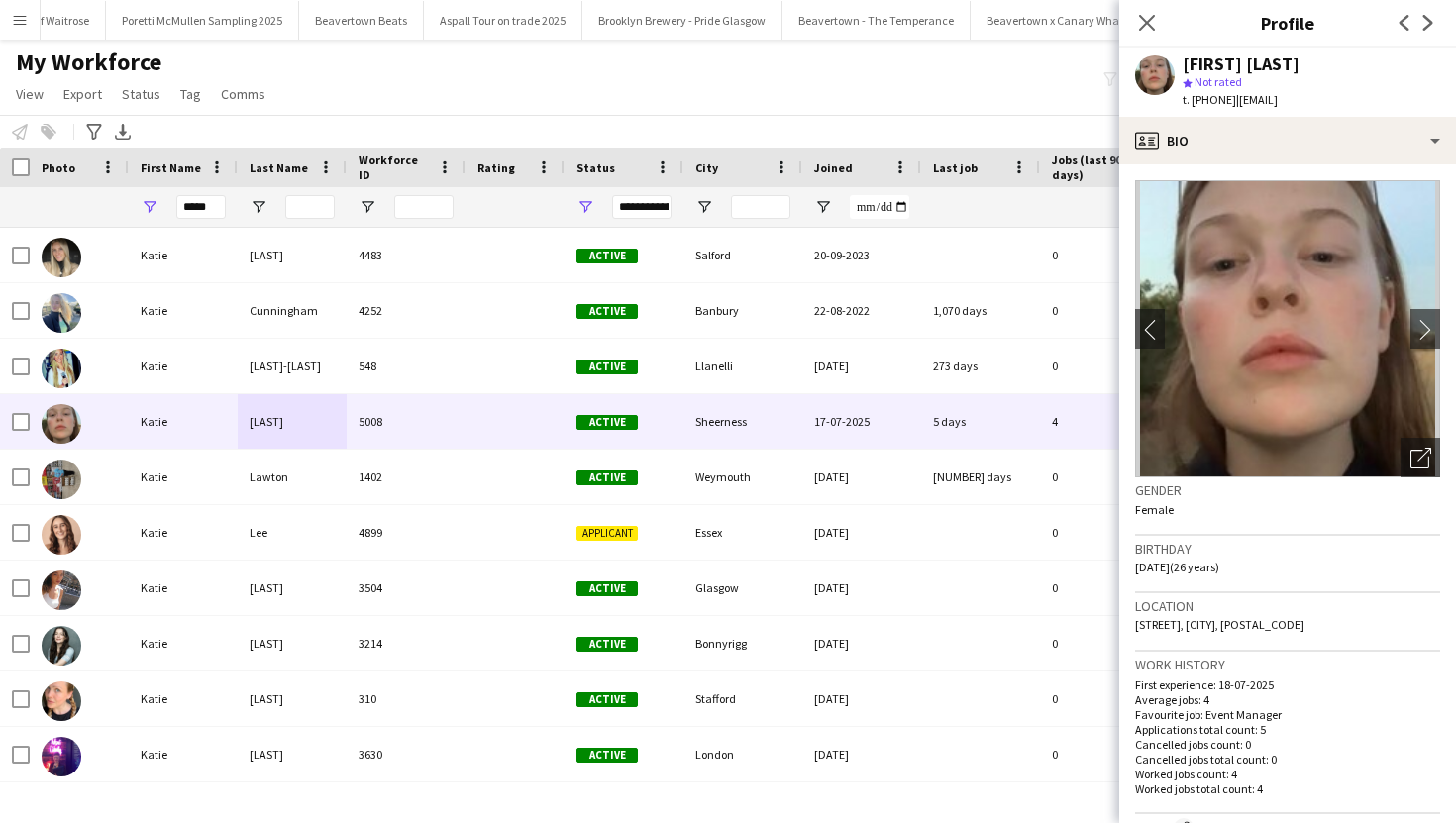 drag, startPoint x: 1193, startPoint y: 99, endPoint x: 1269, endPoint y: 98, distance: 76.00658 